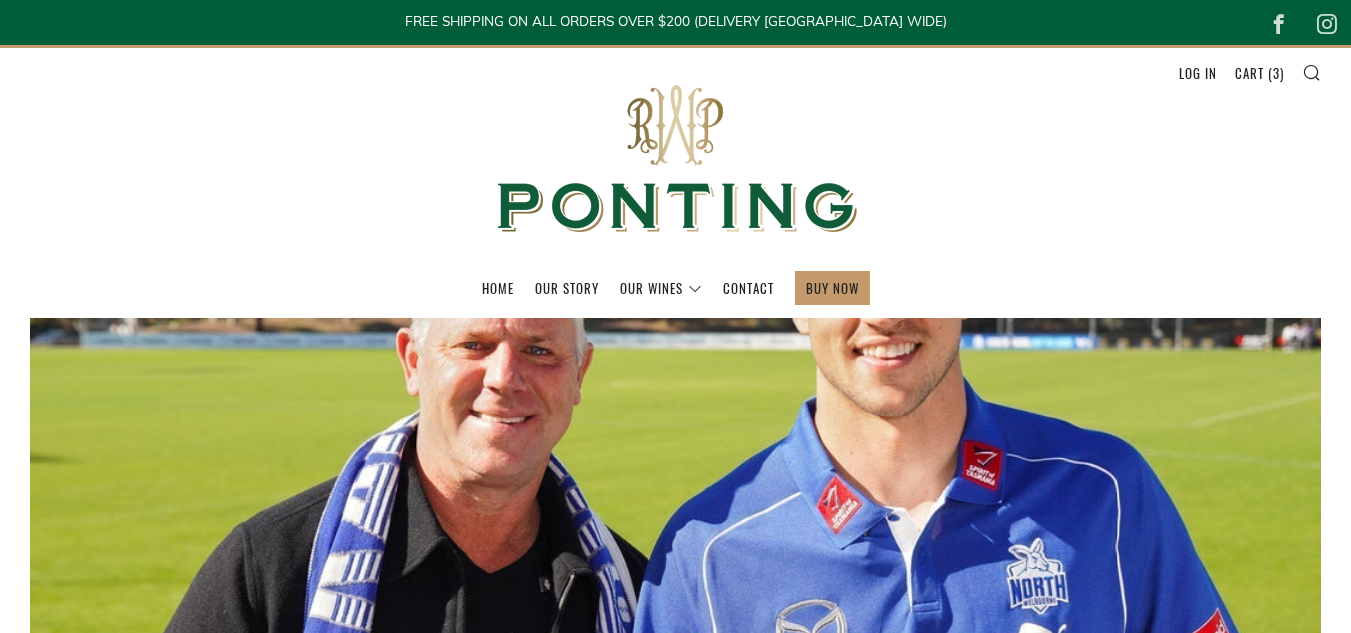 scroll, scrollTop: 230, scrollLeft: 0, axis: vertical 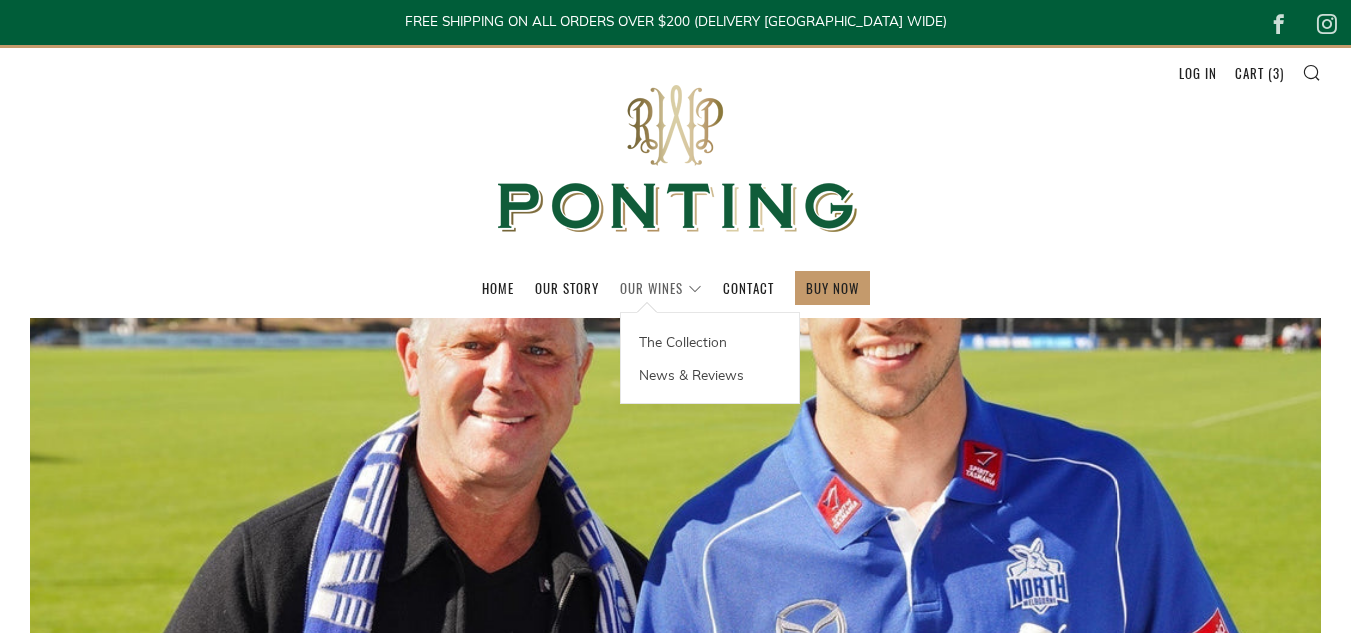 click on "Our Wines" at bounding box center (661, 288) 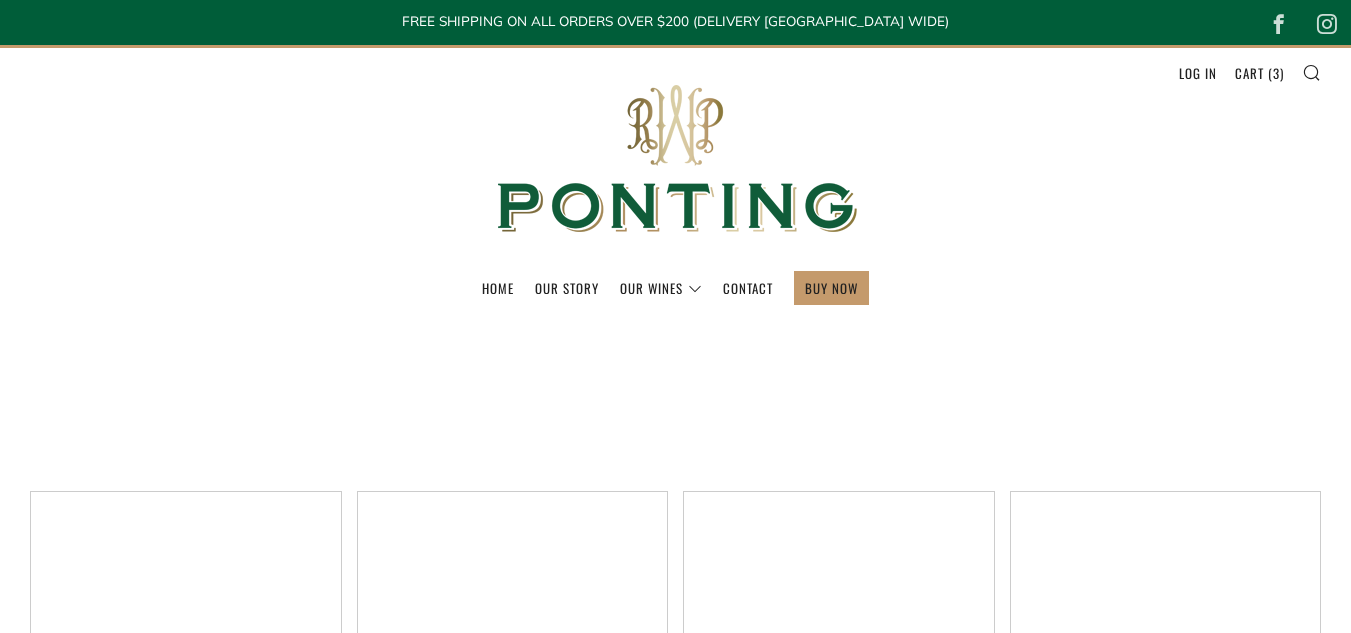 scroll, scrollTop: 0, scrollLeft: 0, axis: both 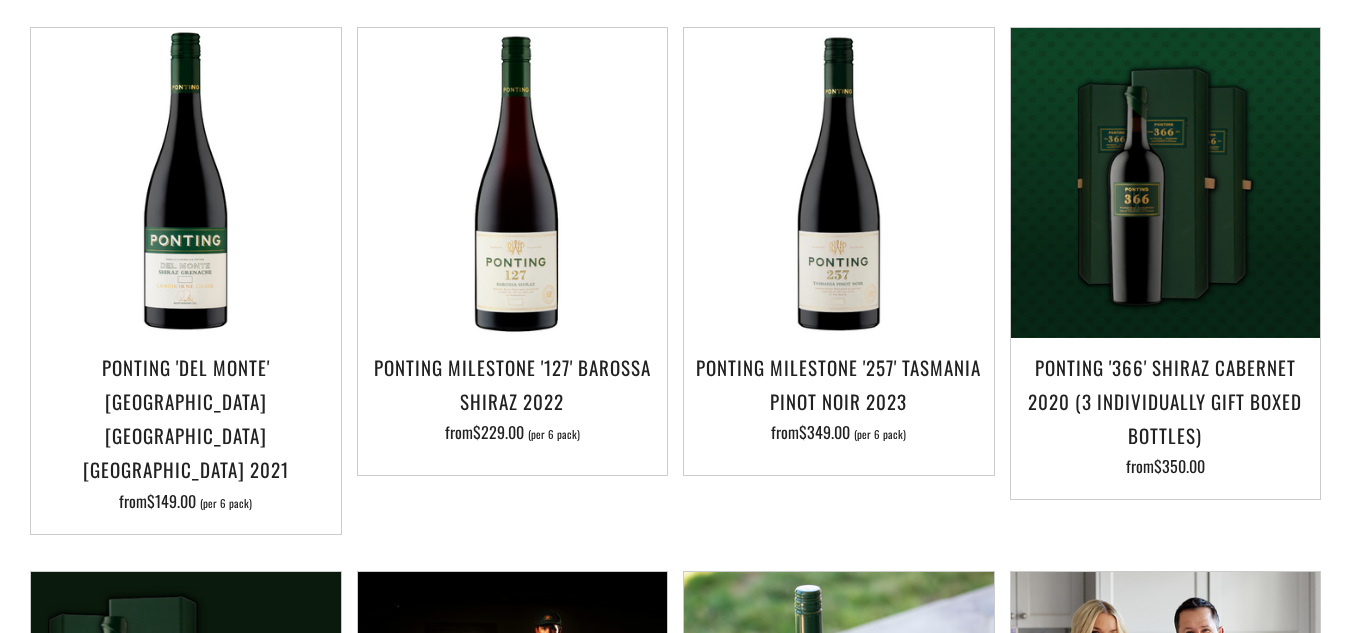 drag, startPoint x: 1361, startPoint y: 78, endPoint x: 1362, endPoint y: 299, distance: 221.00226 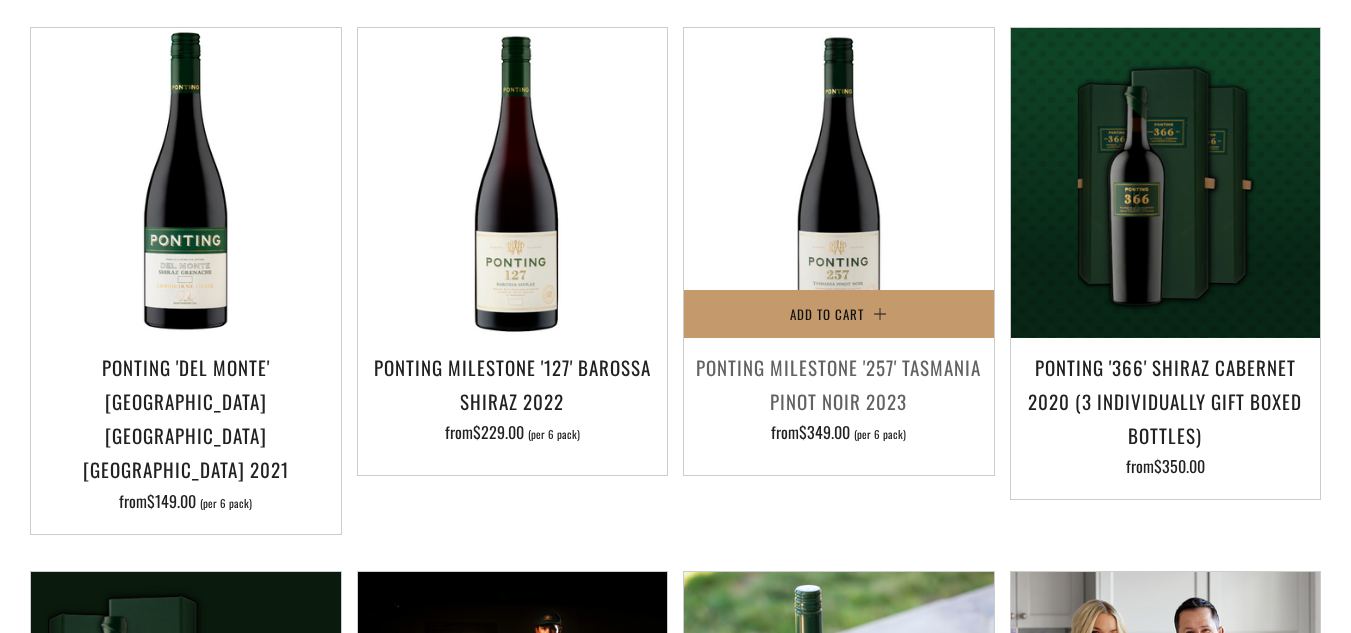 drag, startPoint x: 852, startPoint y: 349, endPoint x: 794, endPoint y: 325, distance: 62.76942 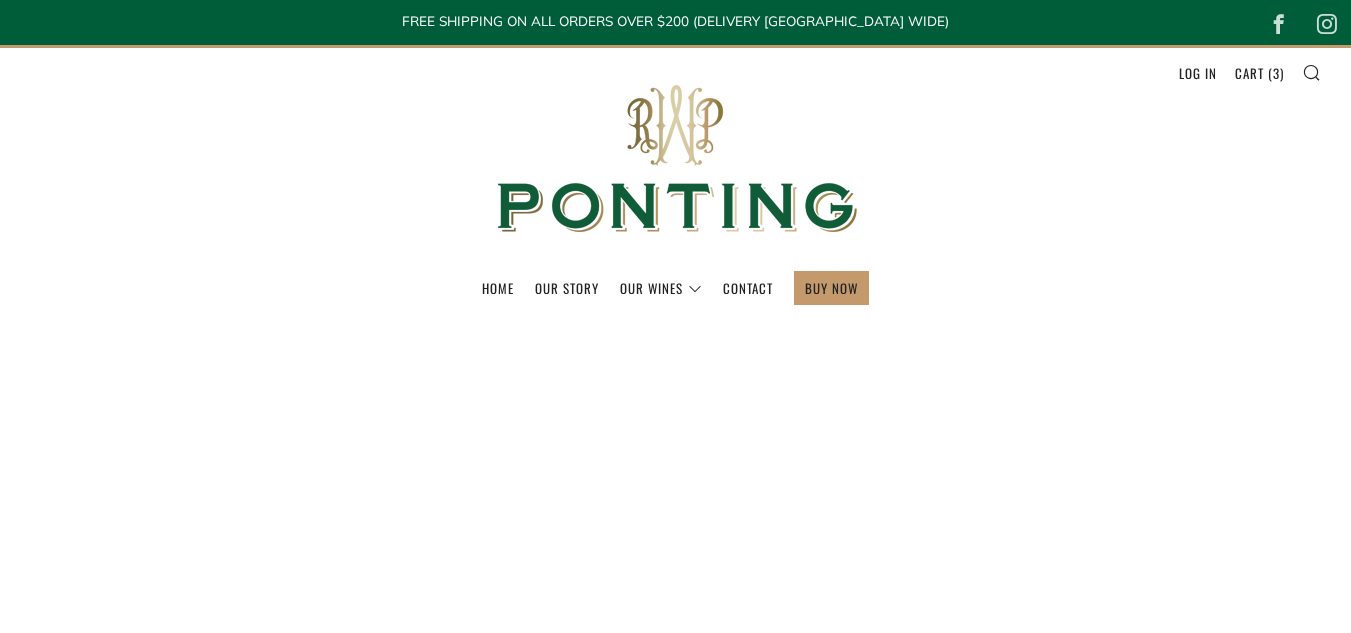 scroll, scrollTop: 0, scrollLeft: 0, axis: both 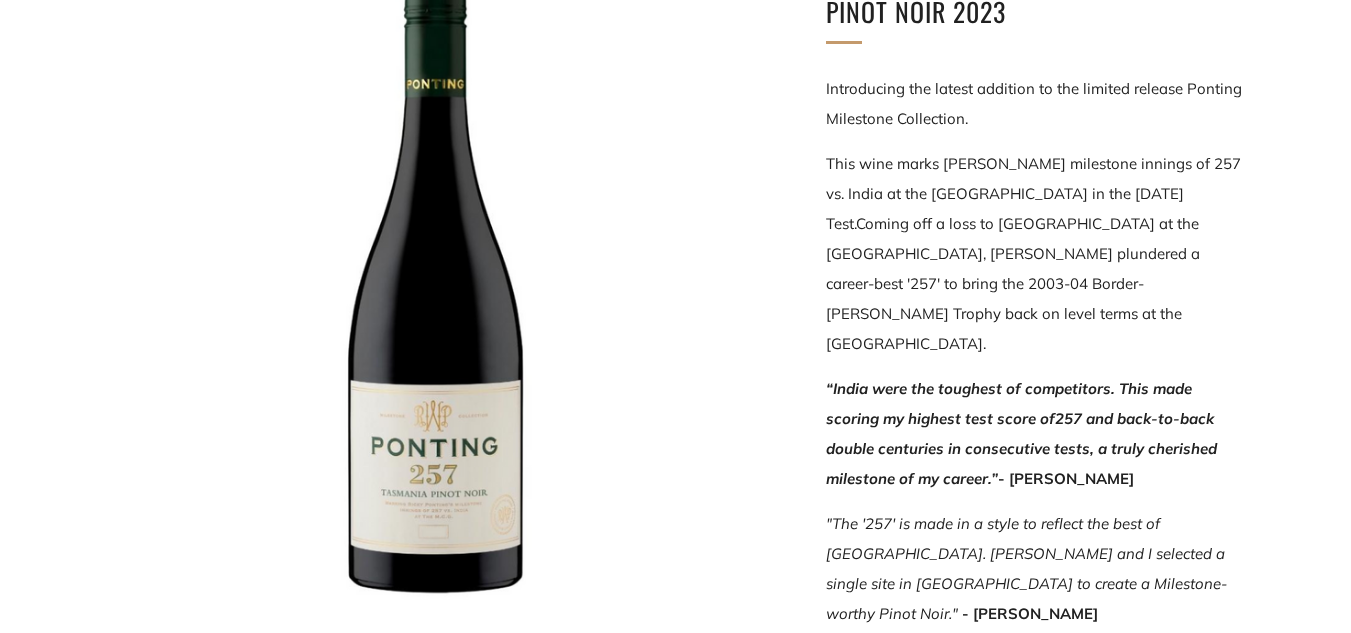 click on "Ponting Milestone '257' Tasmania Pinot Noir 2023
Introducing the latest addition to the limited release Ponting Milestone Collection.
This wine marks Ricky Ponting's milestone innings of 257 vs. India at the Melbourne Cricket Grounds in the 2003 Boxing Day Test.
- Ricky Ponting
" ."   - Ben Riggs" at bounding box center [1006, 778] 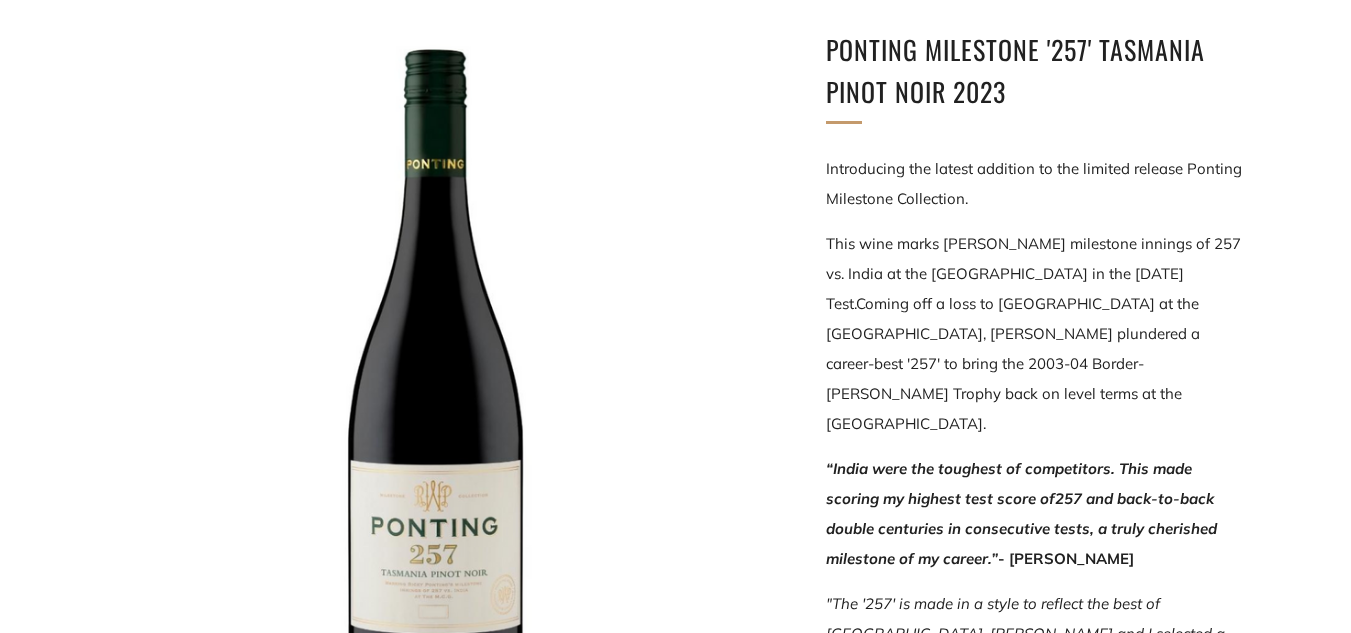 scroll, scrollTop: 279, scrollLeft: 0, axis: vertical 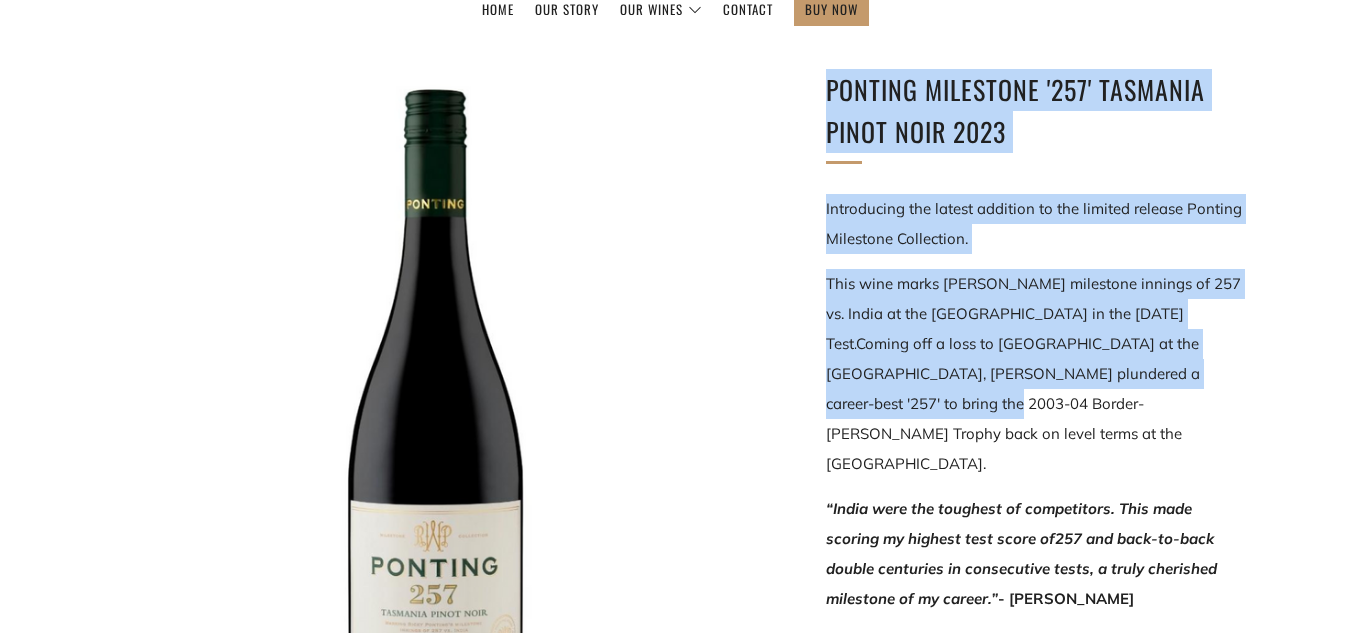 drag, startPoint x: 825, startPoint y: 72, endPoint x: 967, endPoint y: 389, distance: 347.3514 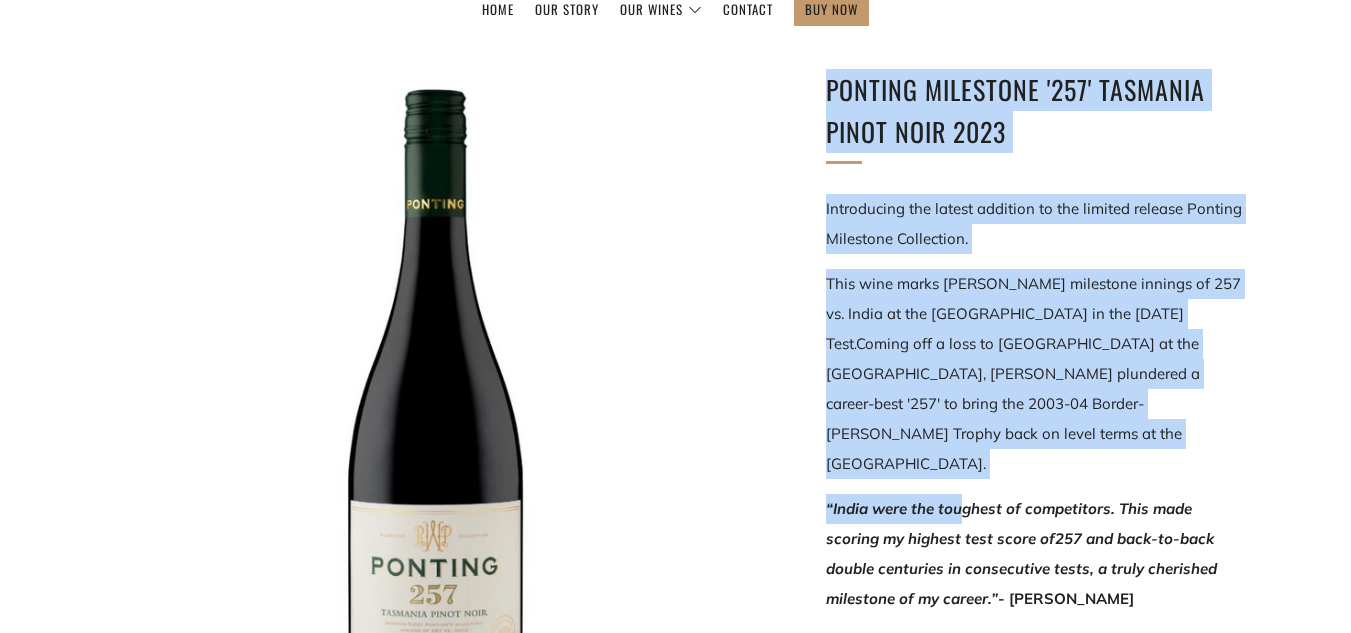 copy on "Ponting Milestone '257' Tasmania Pinot Noir 2023
Introducing the latest addition to the limited release Ponting Milestone Collection.
This wine marks Ricky Ponting's milestone innings of 257 vs. India at the Melbourne Cricket Grounds in the 2003 Boxing Day Test.  Coming off a loss to India at the Adelaide Oval, Ricky plundered a career-best '257' to bring the 2003-04 Border-Gavaskar Trophy back on level terms at the MCG.
“India were the tou" 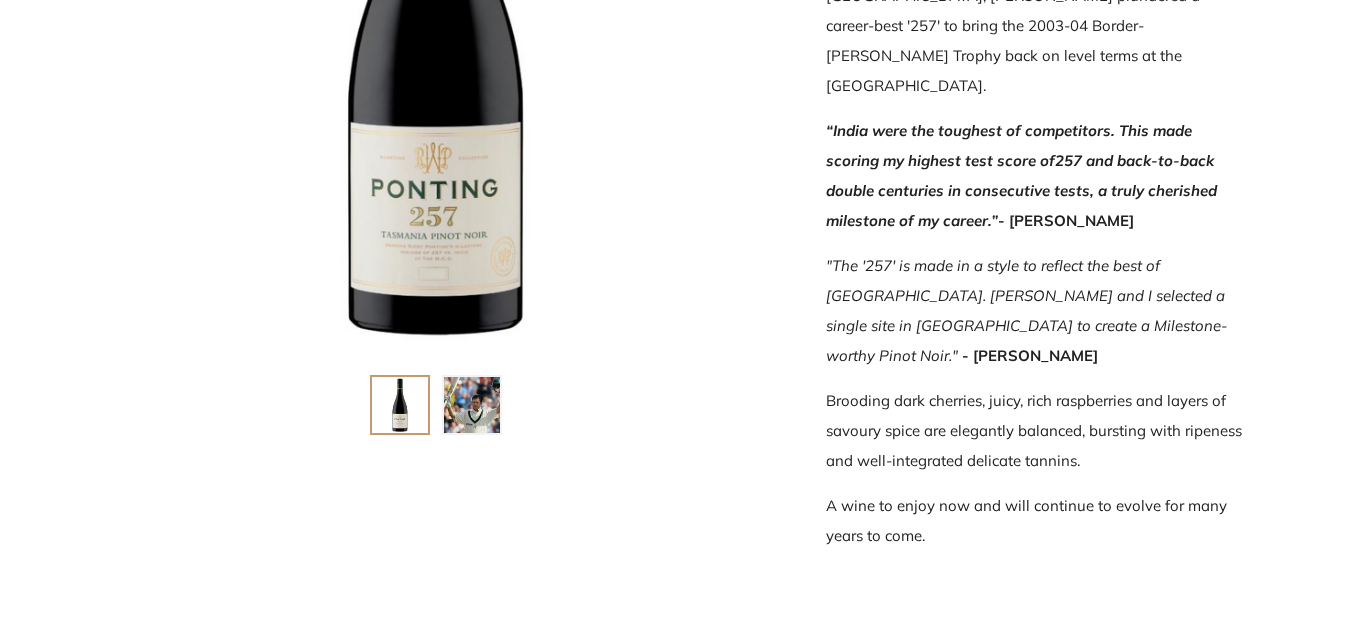 scroll, scrollTop: 664, scrollLeft: 0, axis: vertical 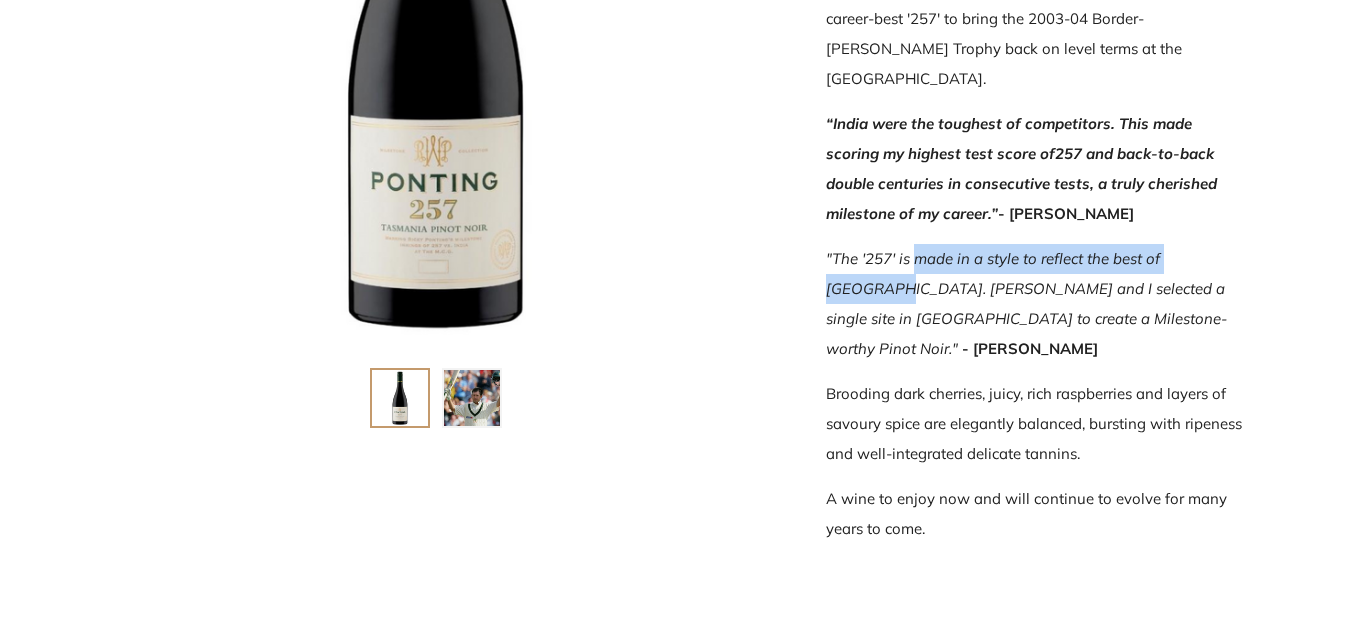 drag, startPoint x: 912, startPoint y: 202, endPoint x: 1238, endPoint y: 201, distance: 326.00153 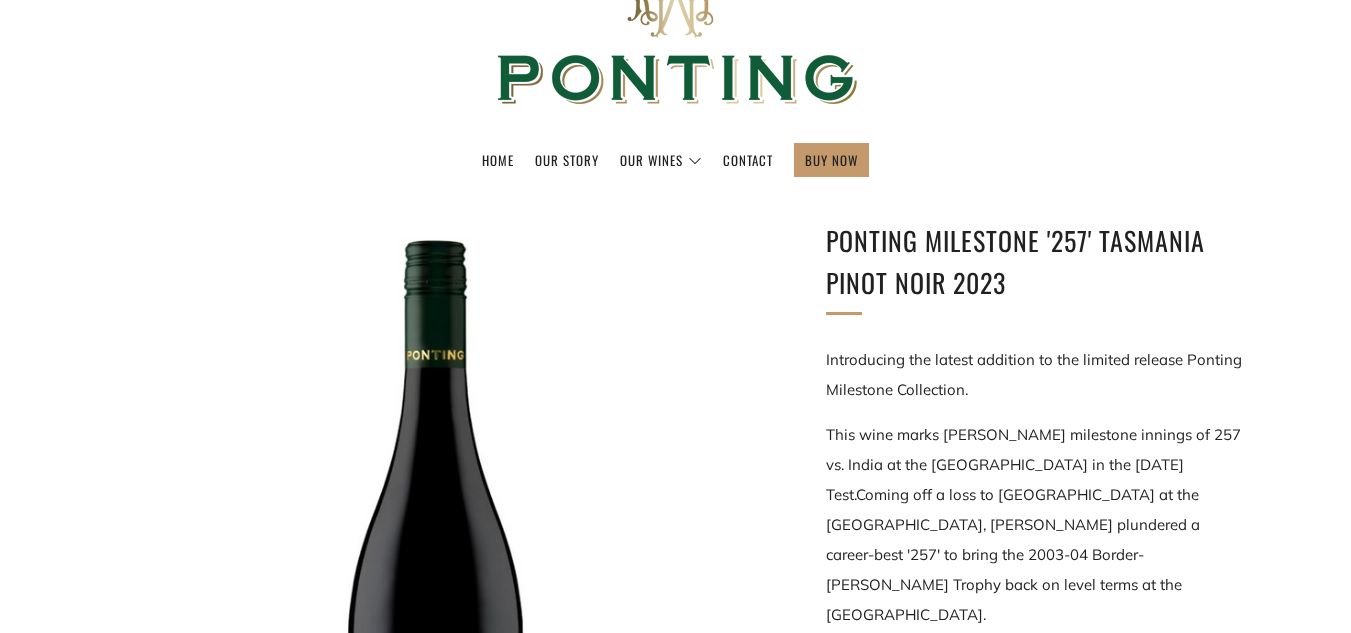 scroll, scrollTop: 0, scrollLeft: 0, axis: both 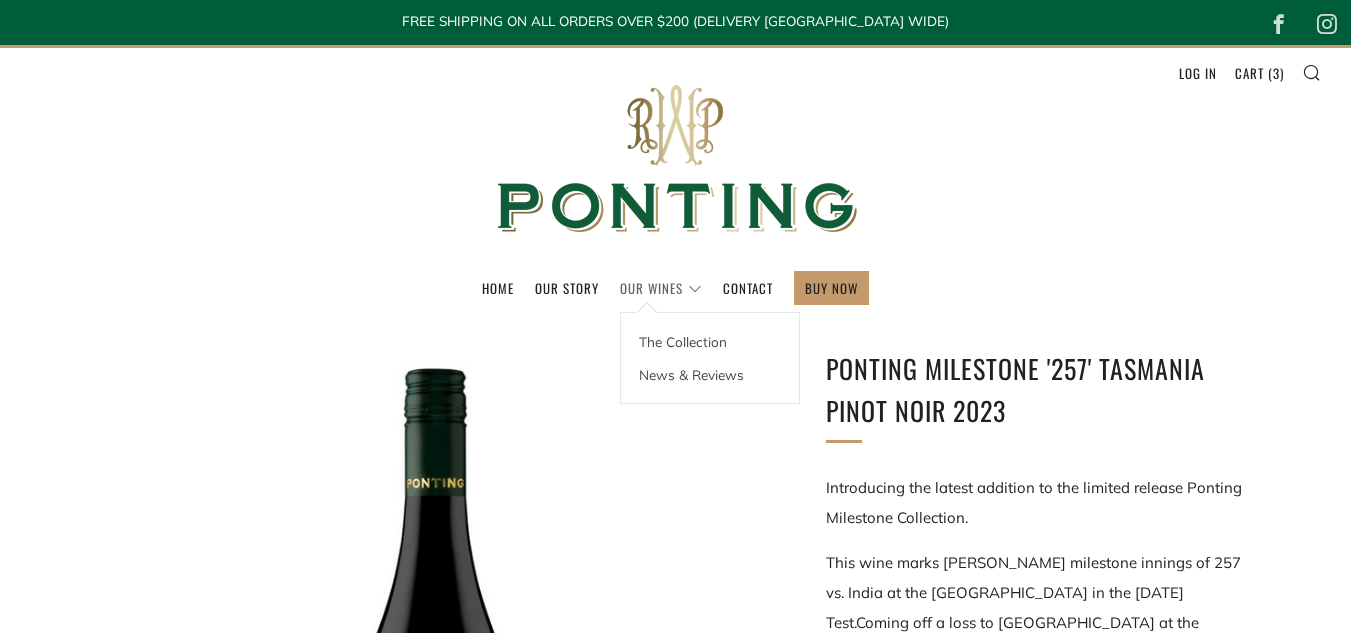 click on "Our Wines" at bounding box center (661, 288) 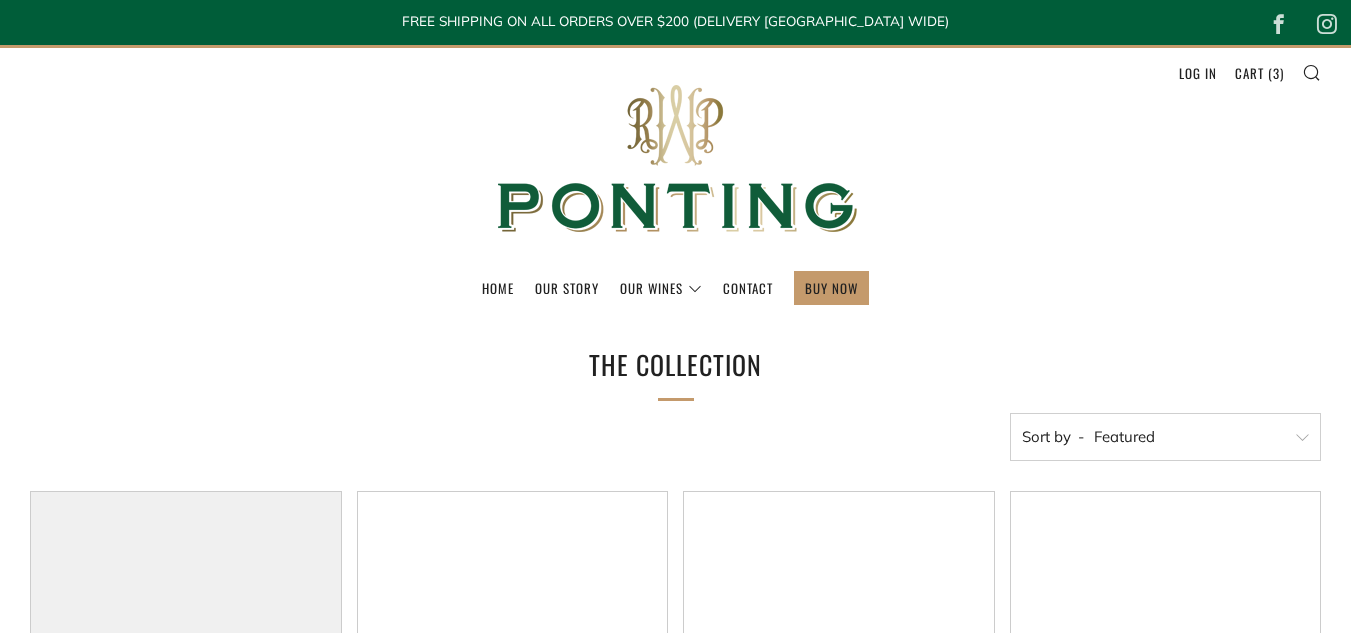 scroll, scrollTop: 0, scrollLeft: 0, axis: both 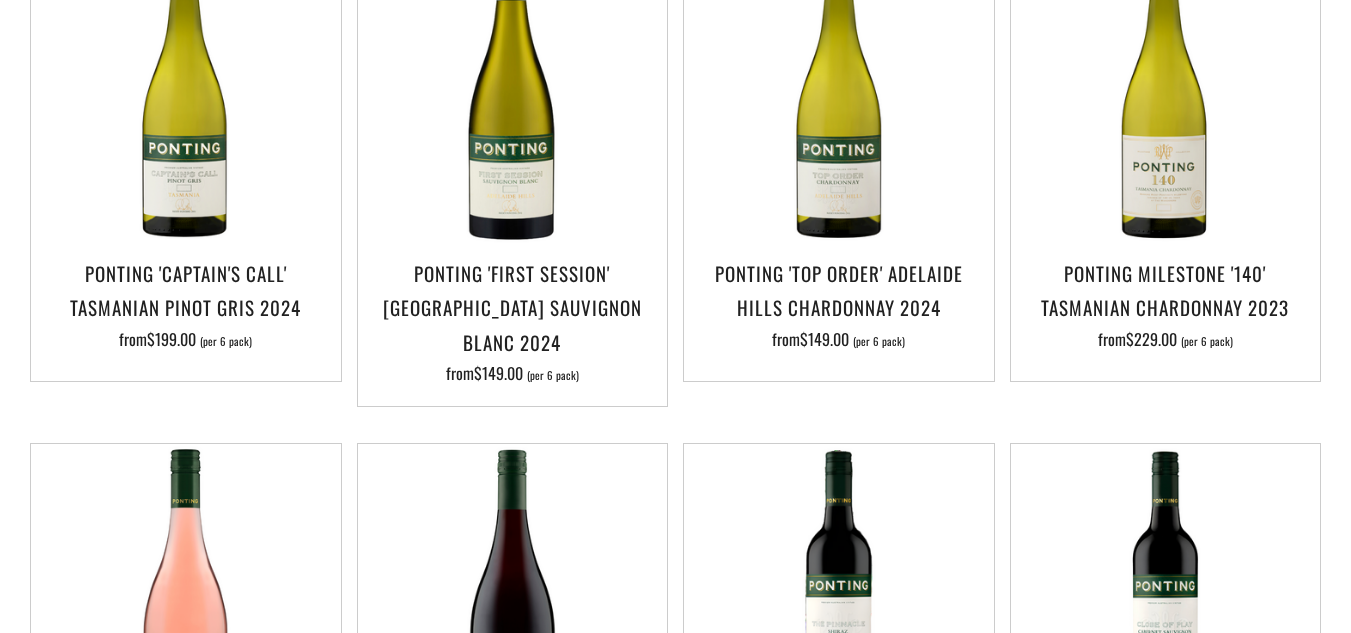 drag, startPoint x: 1359, startPoint y: 71, endPoint x: 1364, endPoint y: 156, distance: 85.146935 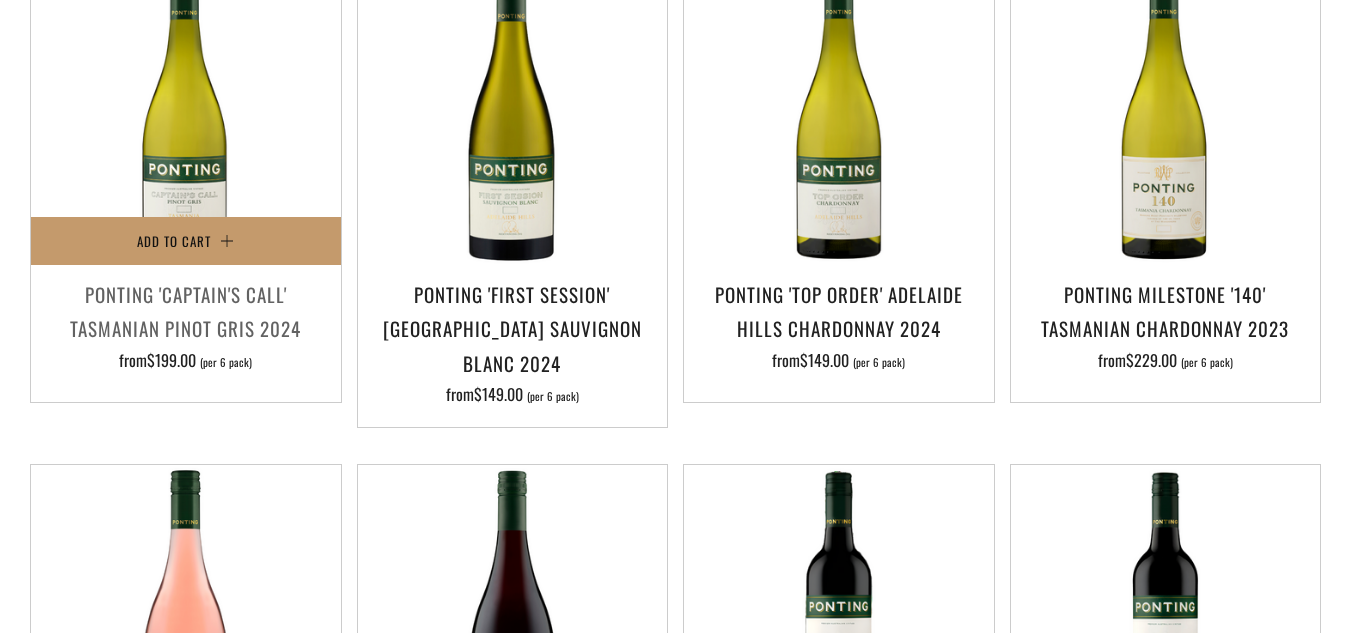click on "Ponting 'Captain's Call' Tasmanian Pinot Gris 2024" at bounding box center (186, 311) 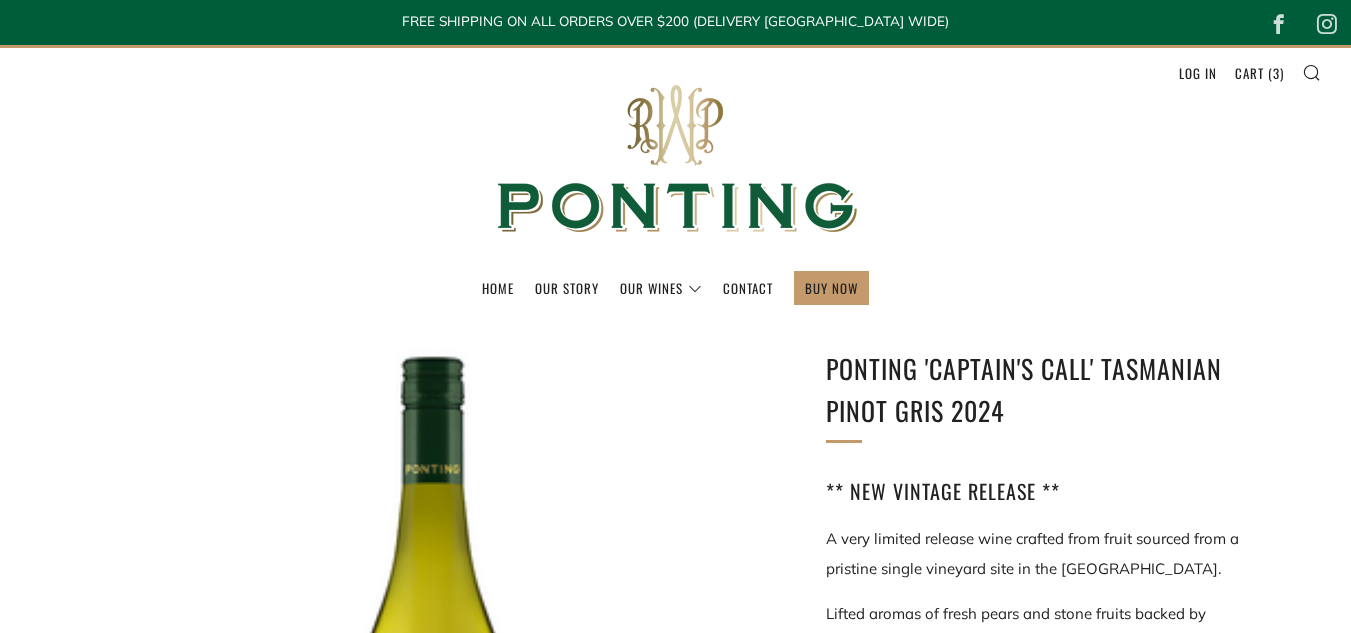 scroll, scrollTop: 0, scrollLeft: 0, axis: both 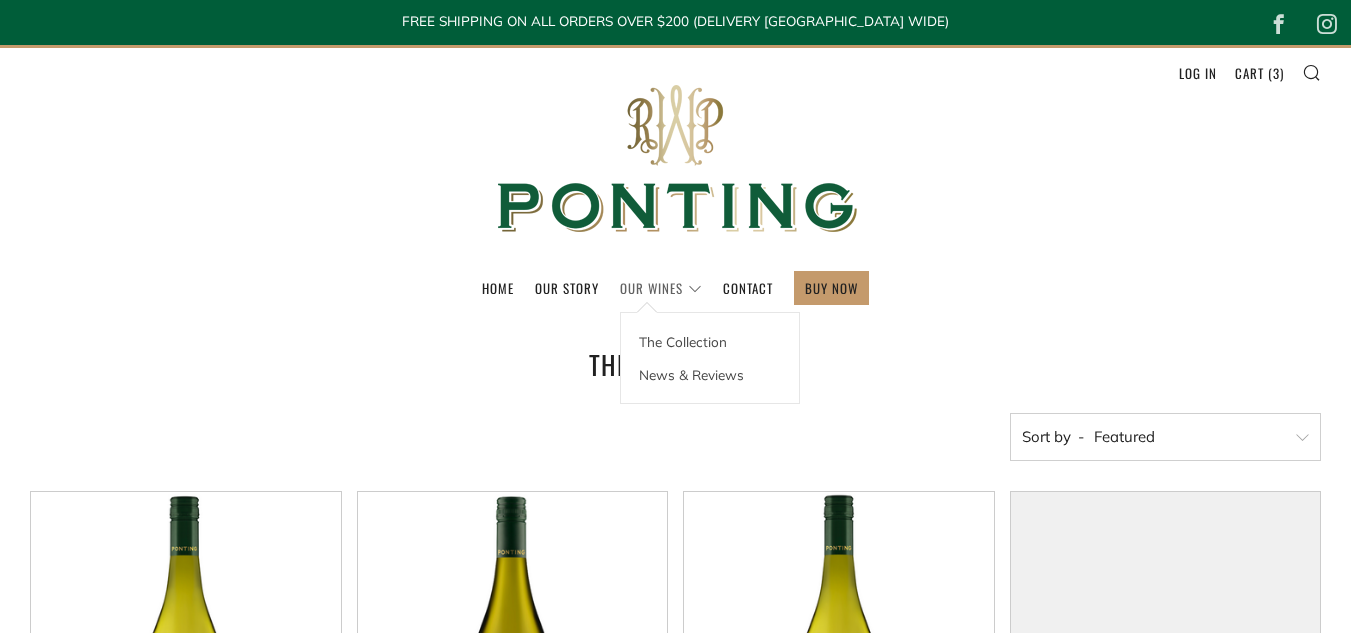 click on "Our Wines" at bounding box center (661, 288) 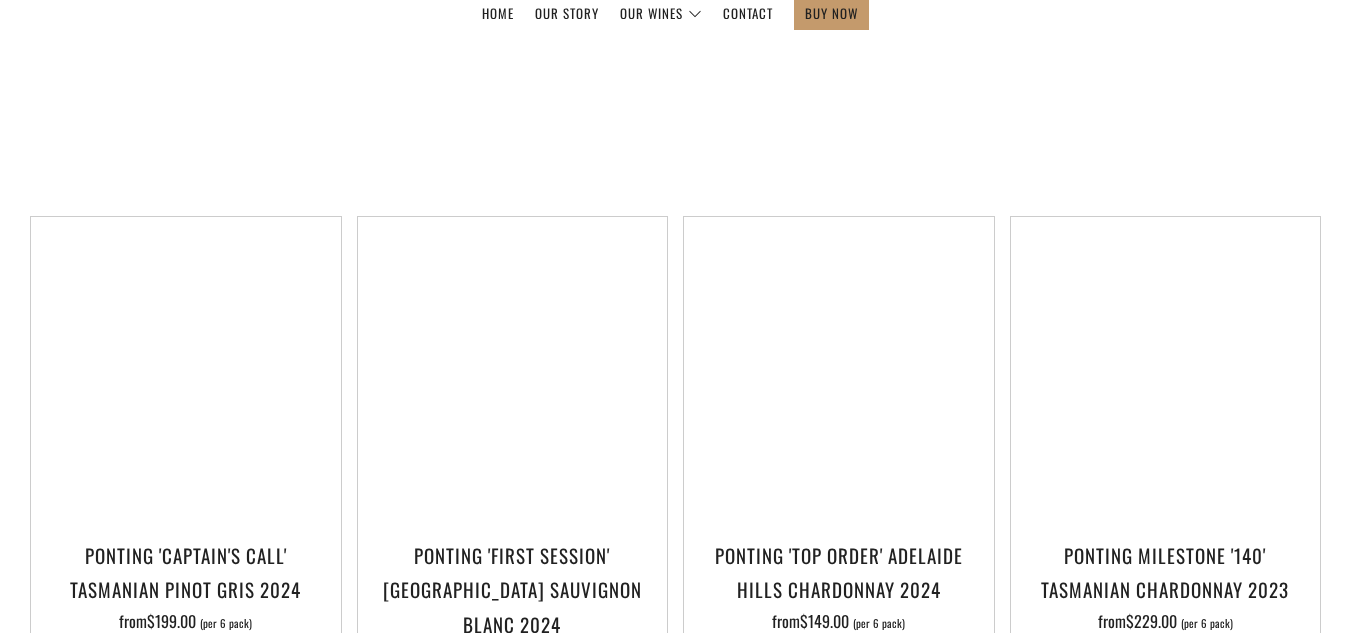 scroll, scrollTop: 405, scrollLeft: 0, axis: vertical 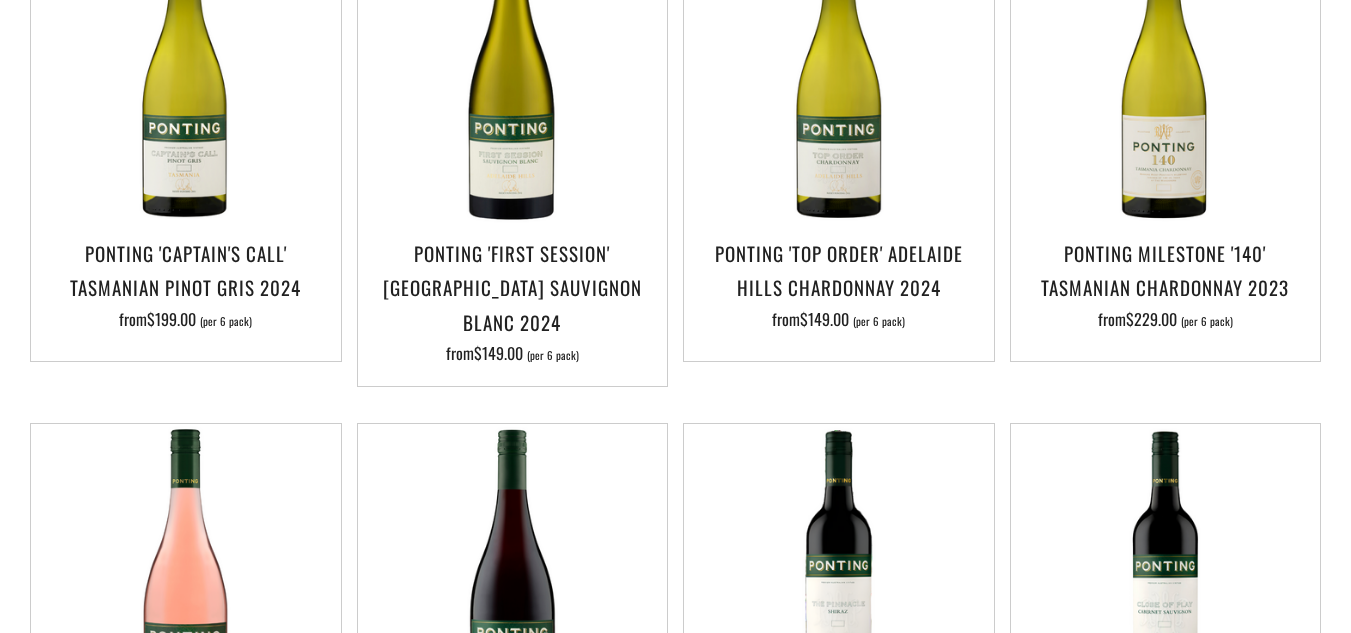 click on "Home
Our Story
Our Wines
The Collection
News & Reviews
Contact BUY NOW" at bounding box center [675, 1503] 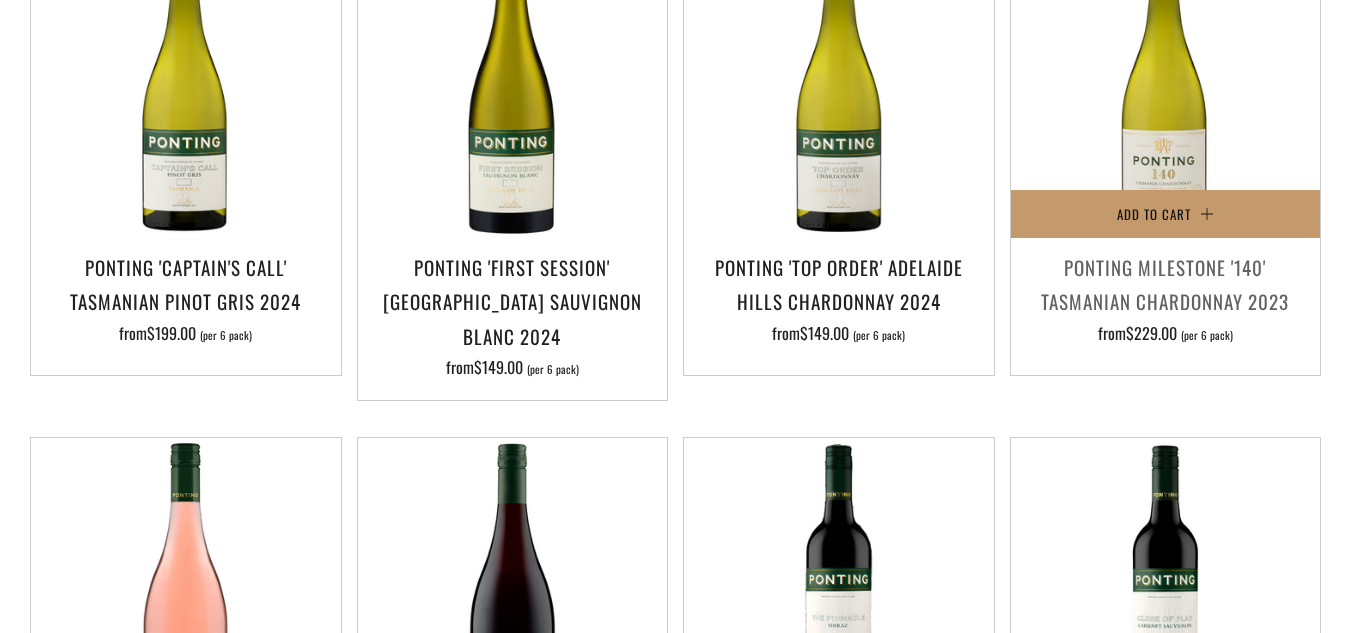 click on "Ponting Milestone '140' Tasmanian Chardonnay 2023" at bounding box center [1166, 284] 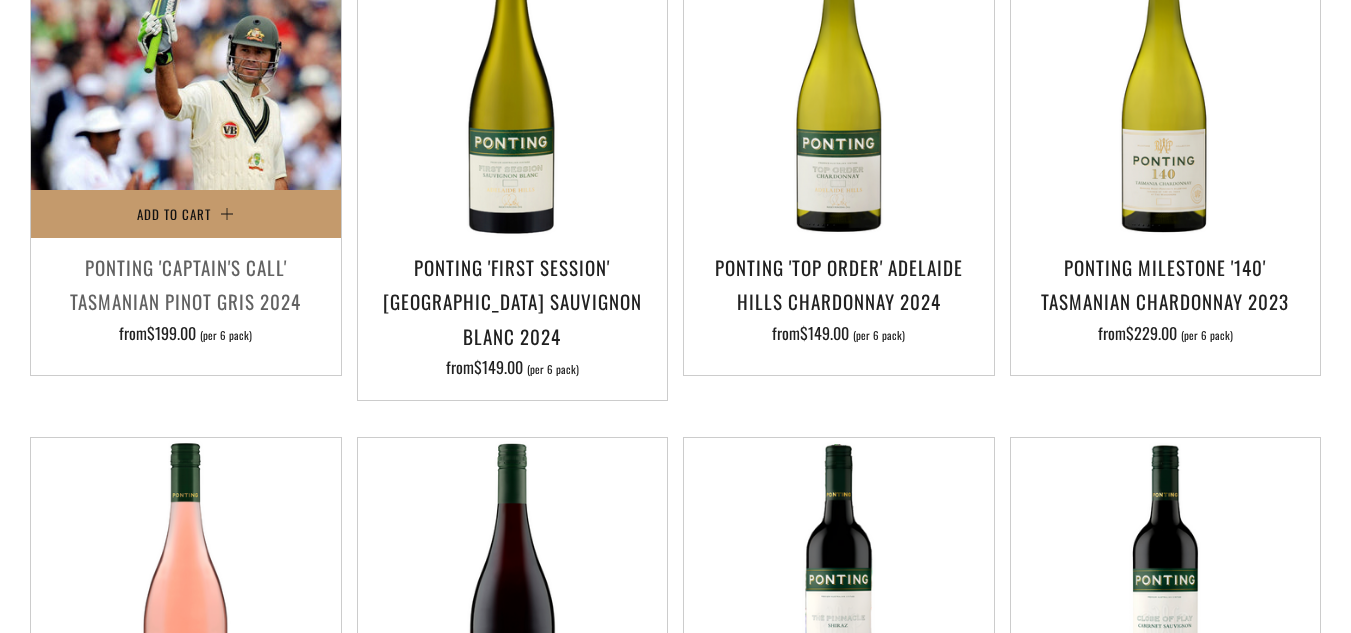 click at bounding box center (186, 84) 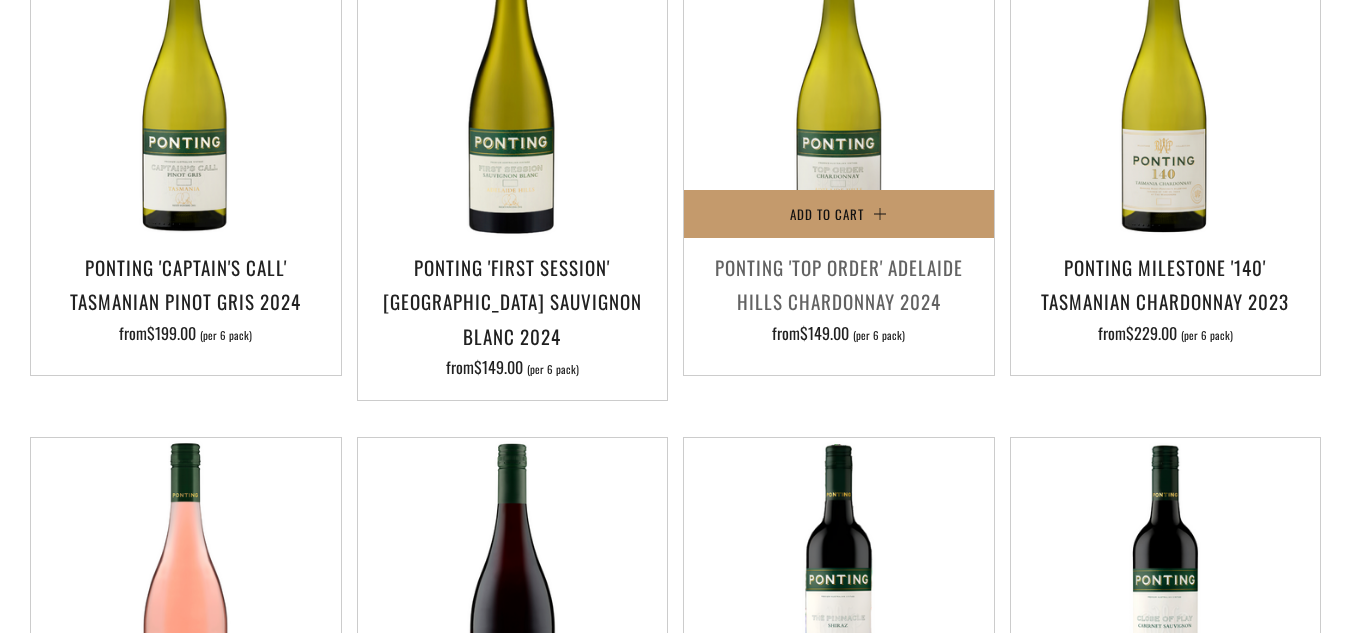 click on "Ponting 'Top Order' Adelaide Hills Chardonnay 2024" at bounding box center [839, 284] 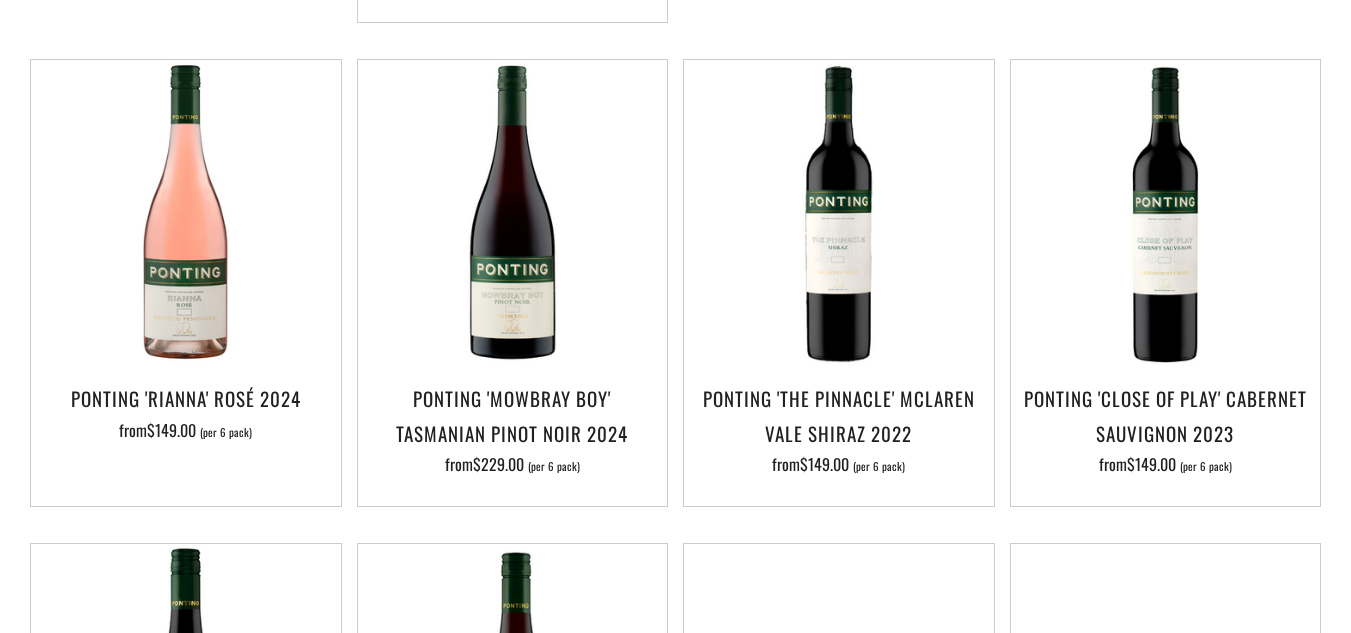 scroll, scrollTop: 982, scrollLeft: 0, axis: vertical 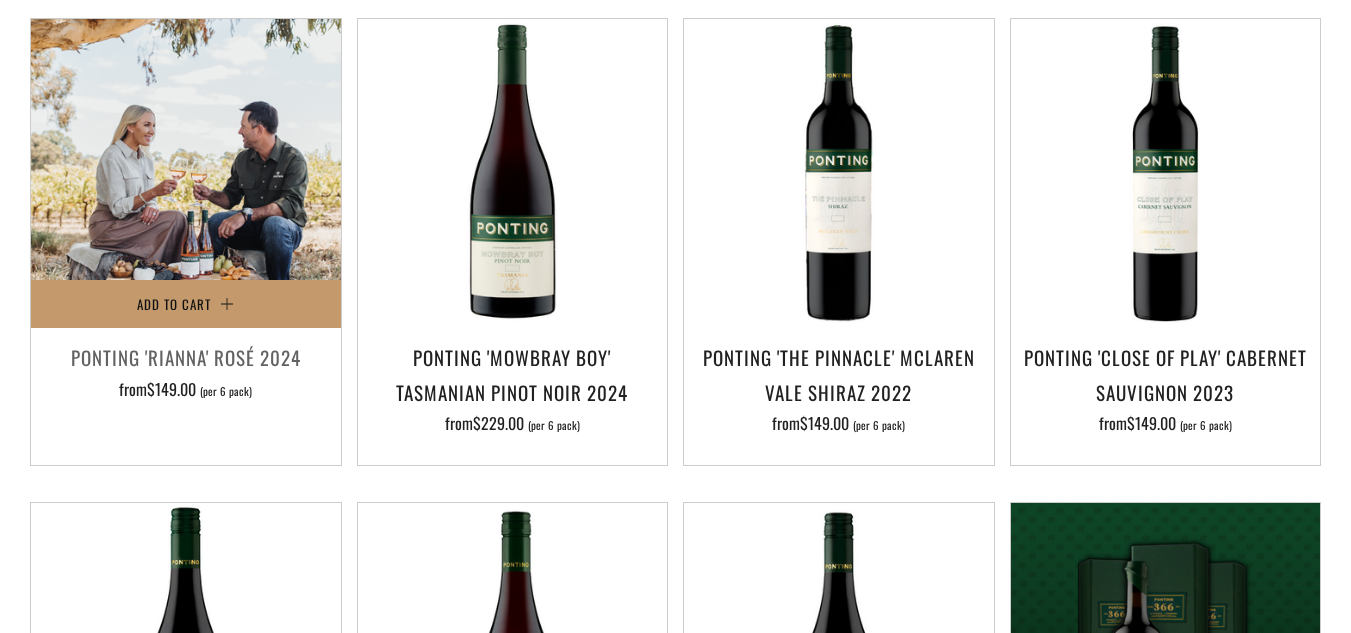 click at bounding box center (186, 174) 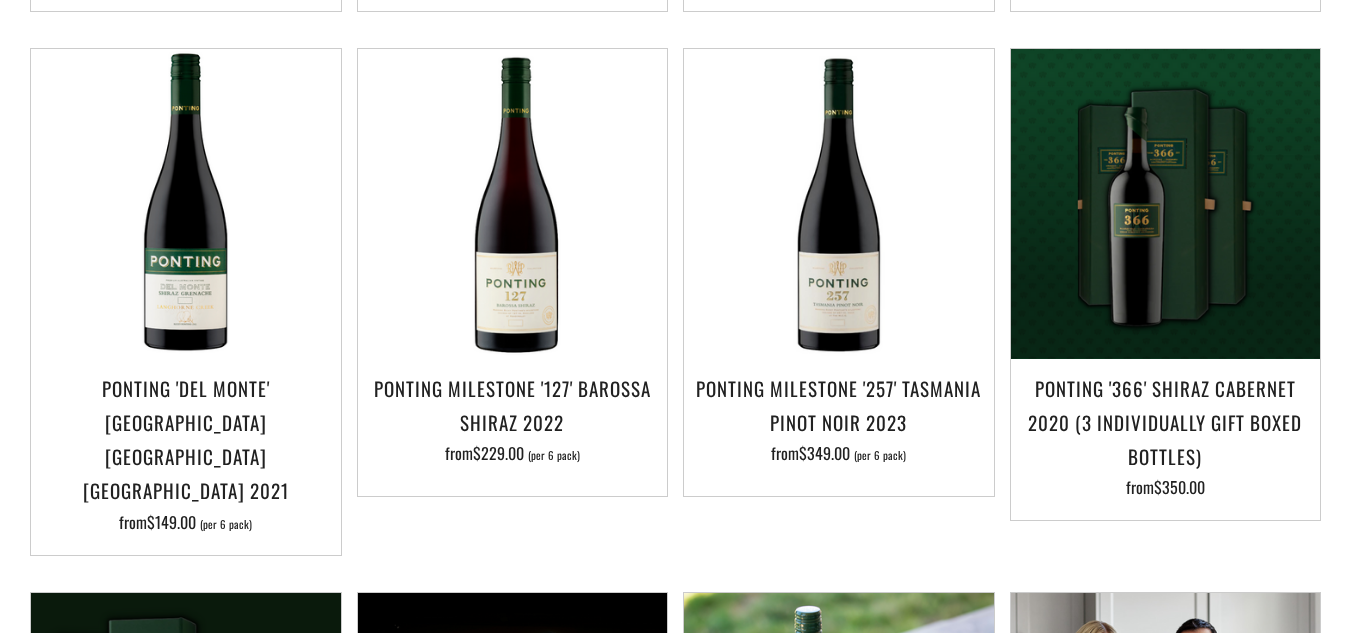 scroll, scrollTop: 1518, scrollLeft: 0, axis: vertical 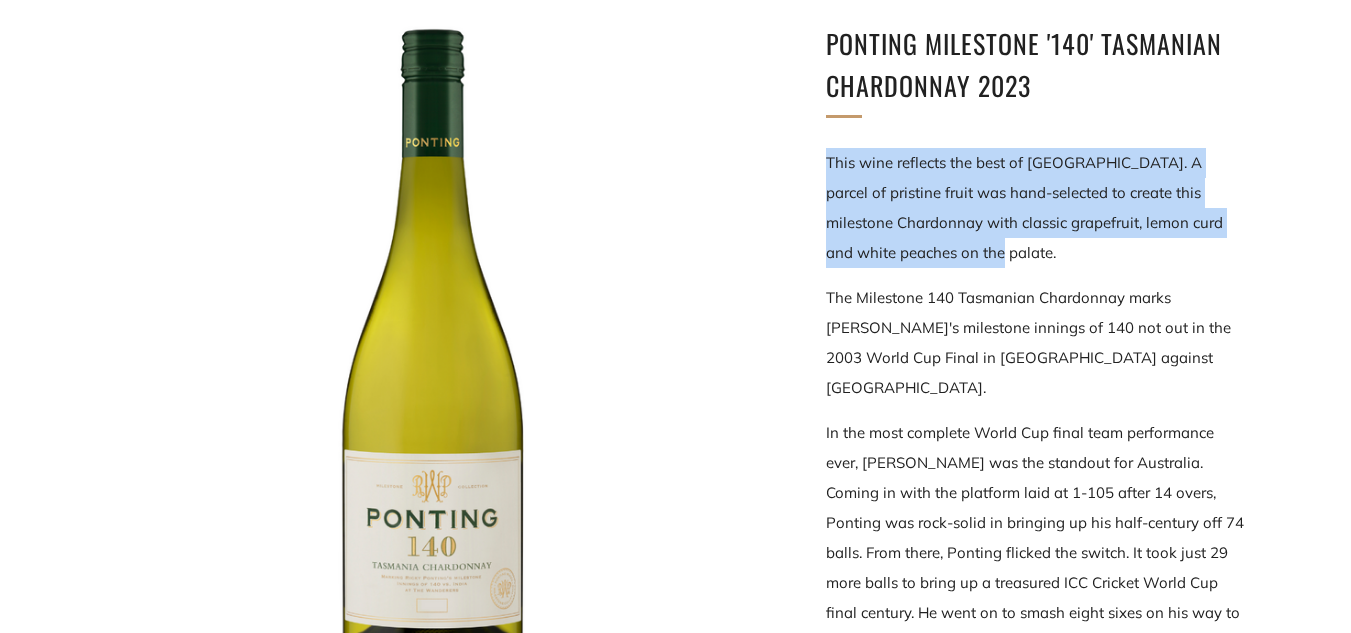 drag, startPoint x: 821, startPoint y: 165, endPoint x: 894, endPoint y: 254, distance: 115.10864 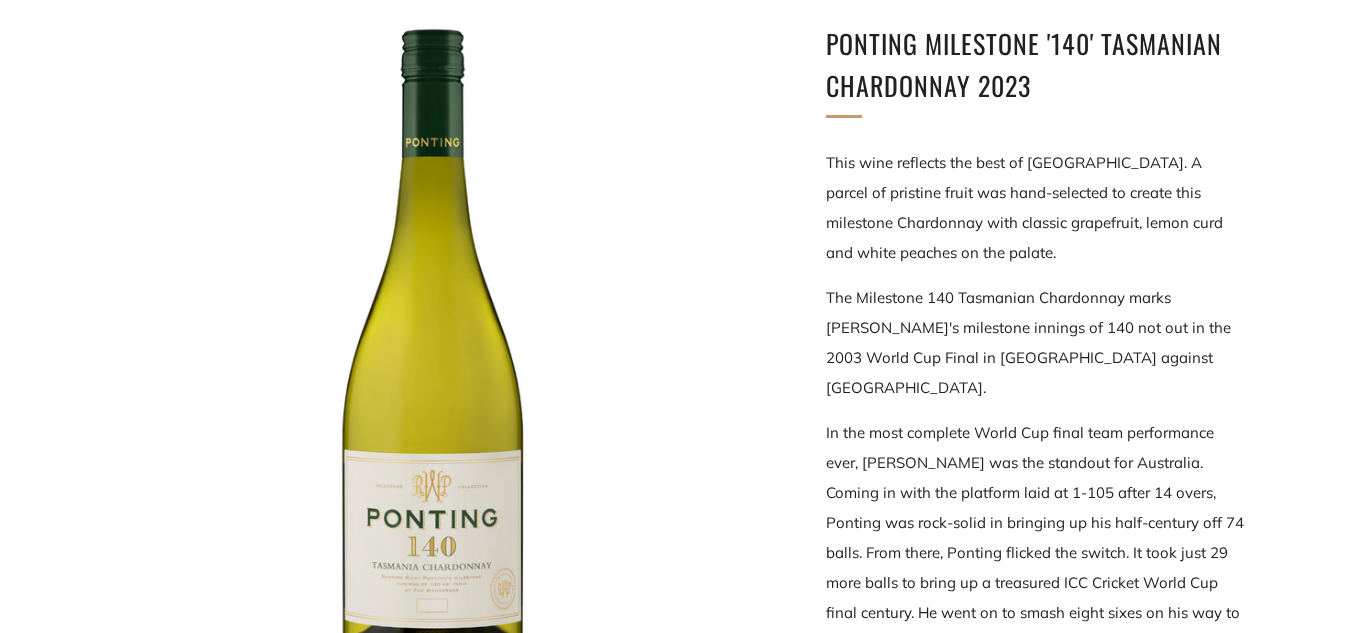 click on "Ponting Milestone '140' Tasmanian Chardonnay 2023
This wine reflects the best of Tasmania. A parcel of pristine fruit was hand-selected to create this milestone Chardonnay with classic grapefruit, lemon curd and white peaches on the palate.
2021 Vintage
2022 Vintage
Regular price $229.00" at bounding box center [1006, 830] 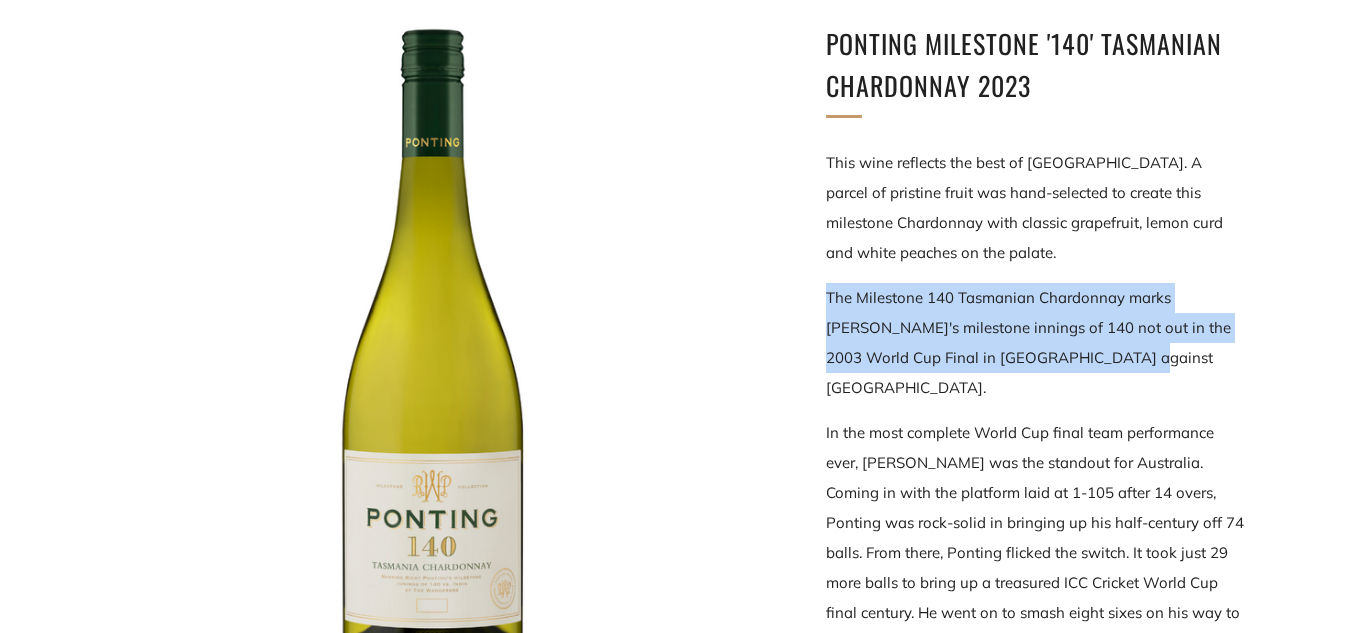 drag, startPoint x: 824, startPoint y: 297, endPoint x: 1061, endPoint y: 358, distance: 244.72433 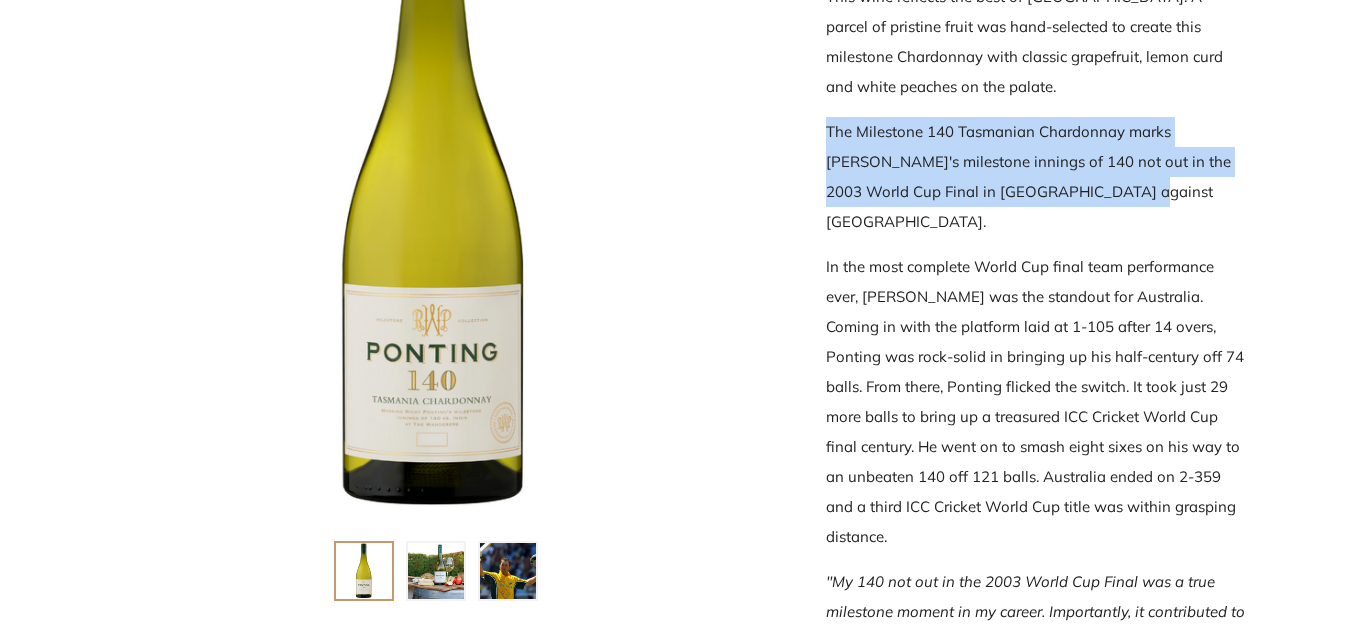 scroll, scrollTop: 484, scrollLeft: 0, axis: vertical 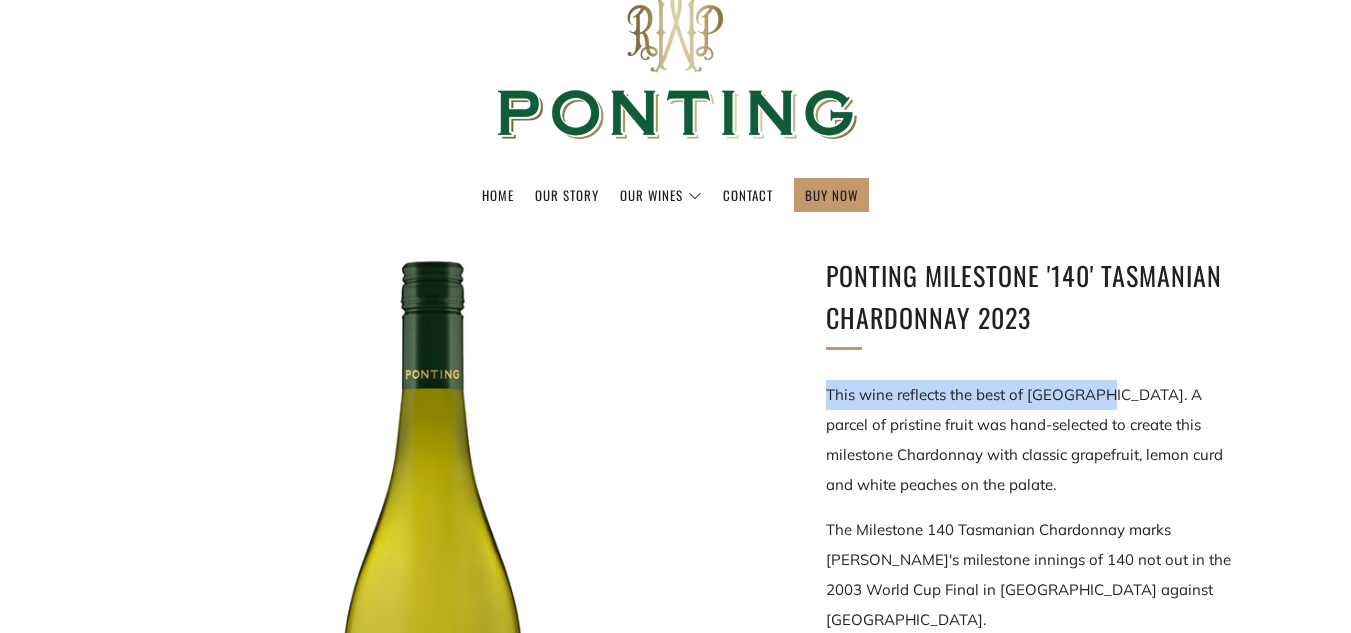 drag, startPoint x: 827, startPoint y: 7, endPoint x: 1097, endPoint y: 355, distance: 440.45886 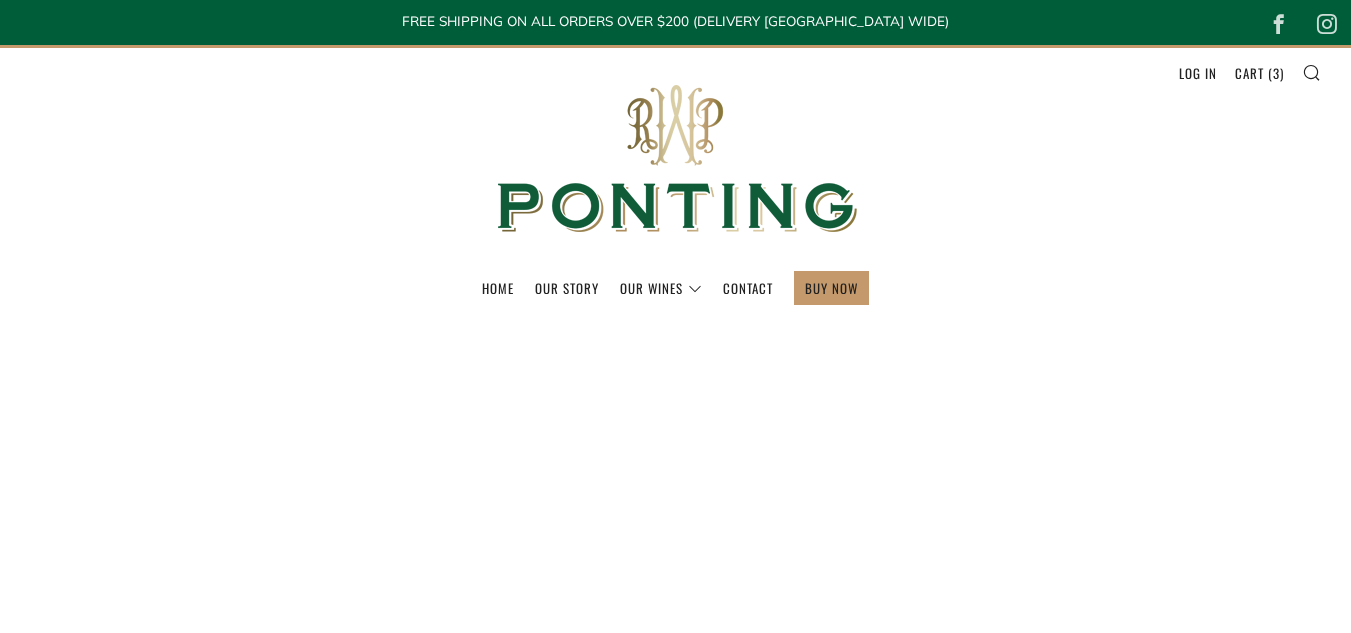 scroll, scrollTop: 0, scrollLeft: 0, axis: both 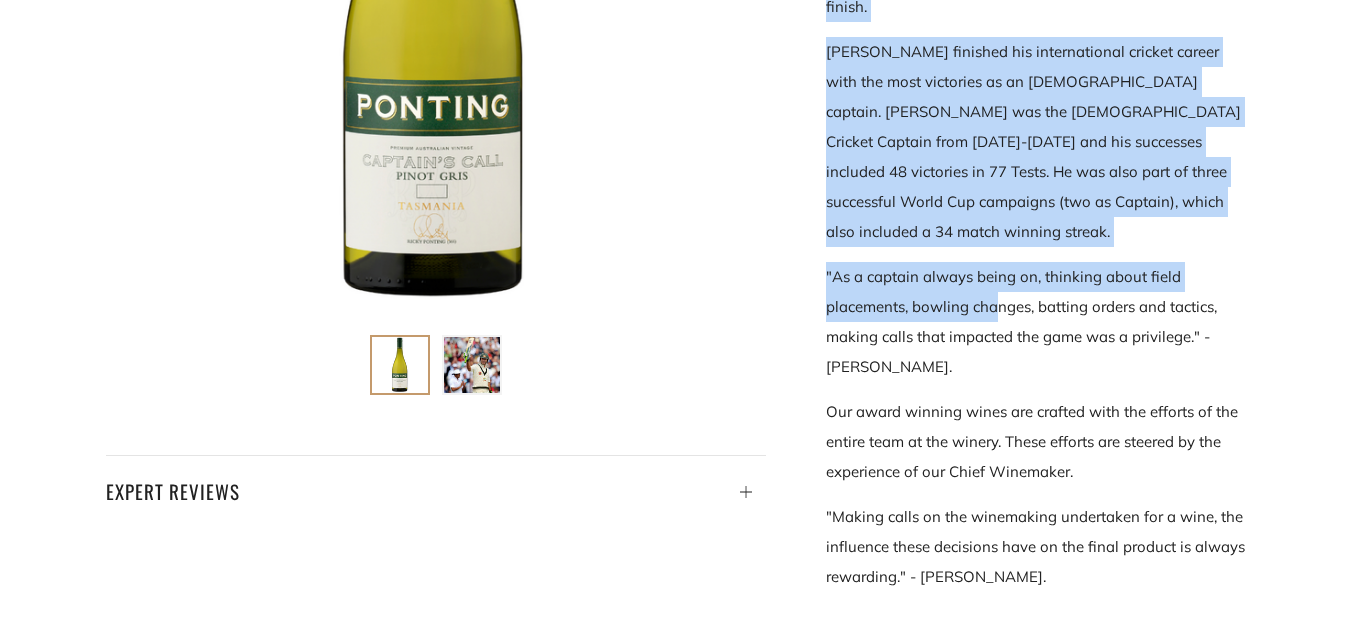 drag, startPoint x: 830, startPoint y: 239, endPoint x: 1001, endPoint y: 264, distance: 172.81783 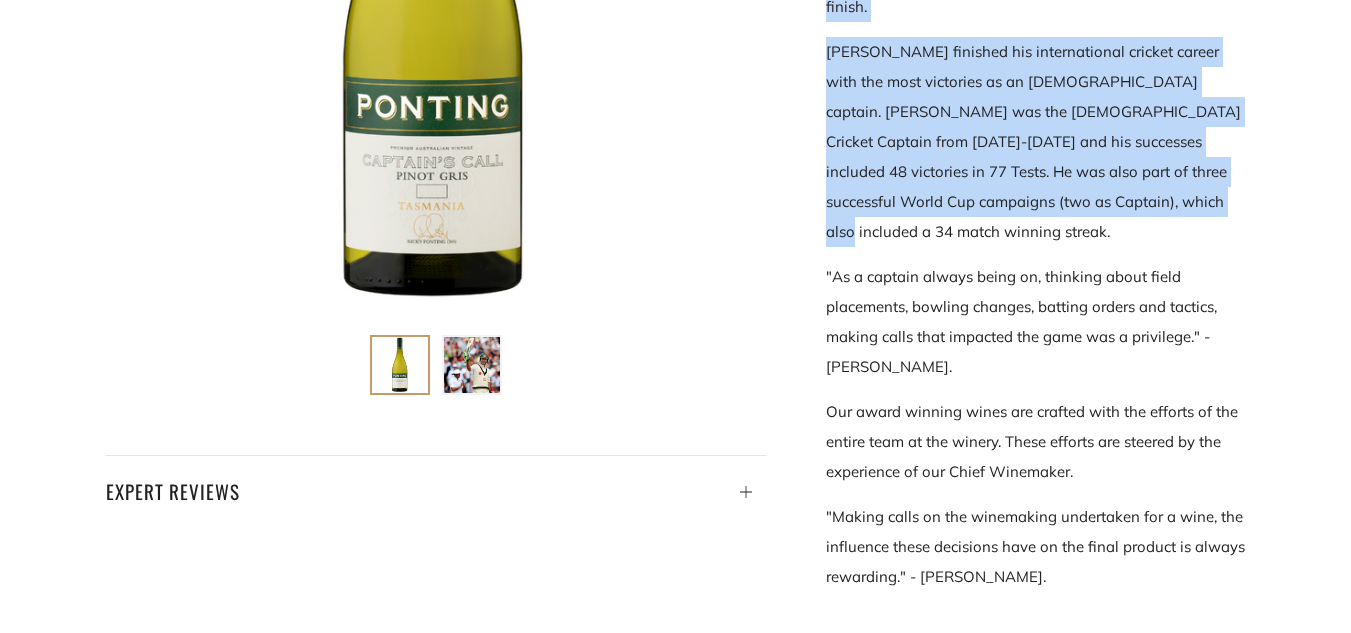 copy on "A very limited release wine crafted from fruit sourced from a pristine single vineyard site in the Coal River Valley.
Lifted aromas of fresh pears and stone fruits backed by subtle hints of spice. Superbly silky and fresh on the palate, this Pinot Gris has great length with a refreshingly clean finish.
Ricky finished his international cricket career with the most victories as an Australian captain. Ricky was the Australian Cricket Captain from 2004-2011 and his successes included 48 victories in 77 Tests. He was also part of three successful World Cup campaigns (two as Captain), which also included a 34 match winning streak." 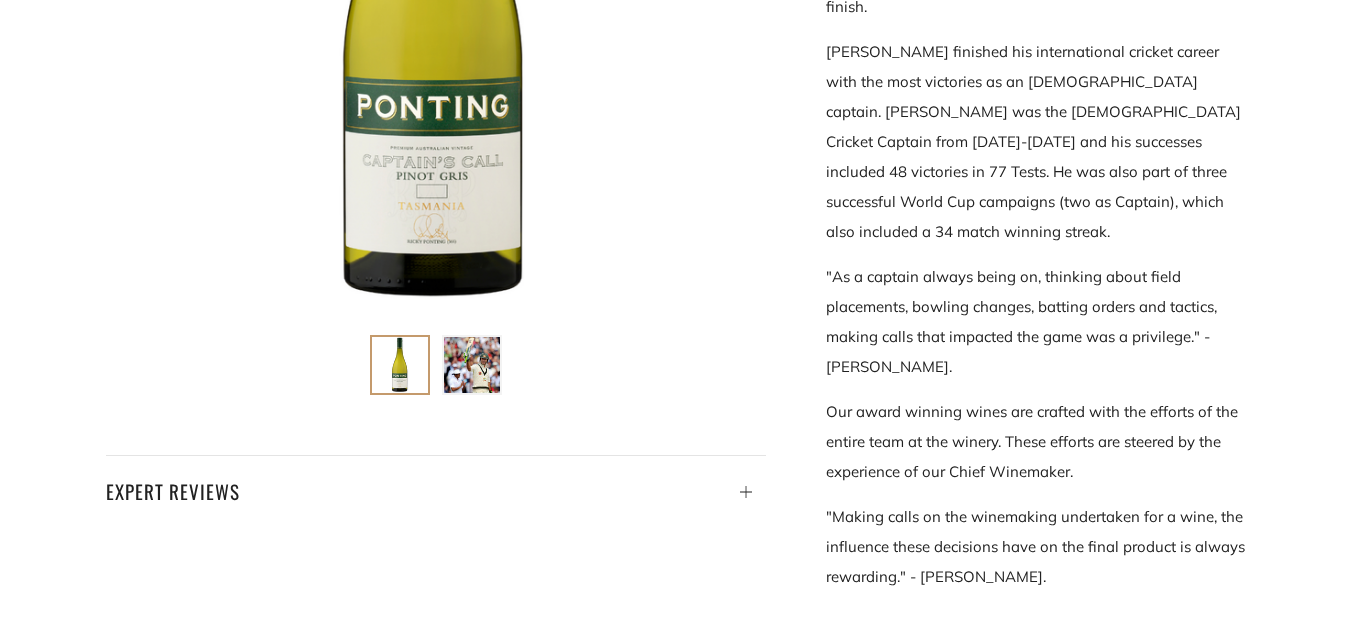 click on ""As a captain always being on, thinking about field placements, bowling changes, batting orders and tactics, making calls that impacted the game was a privilege." - Ricky Ponting." at bounding box center [1036, 322] 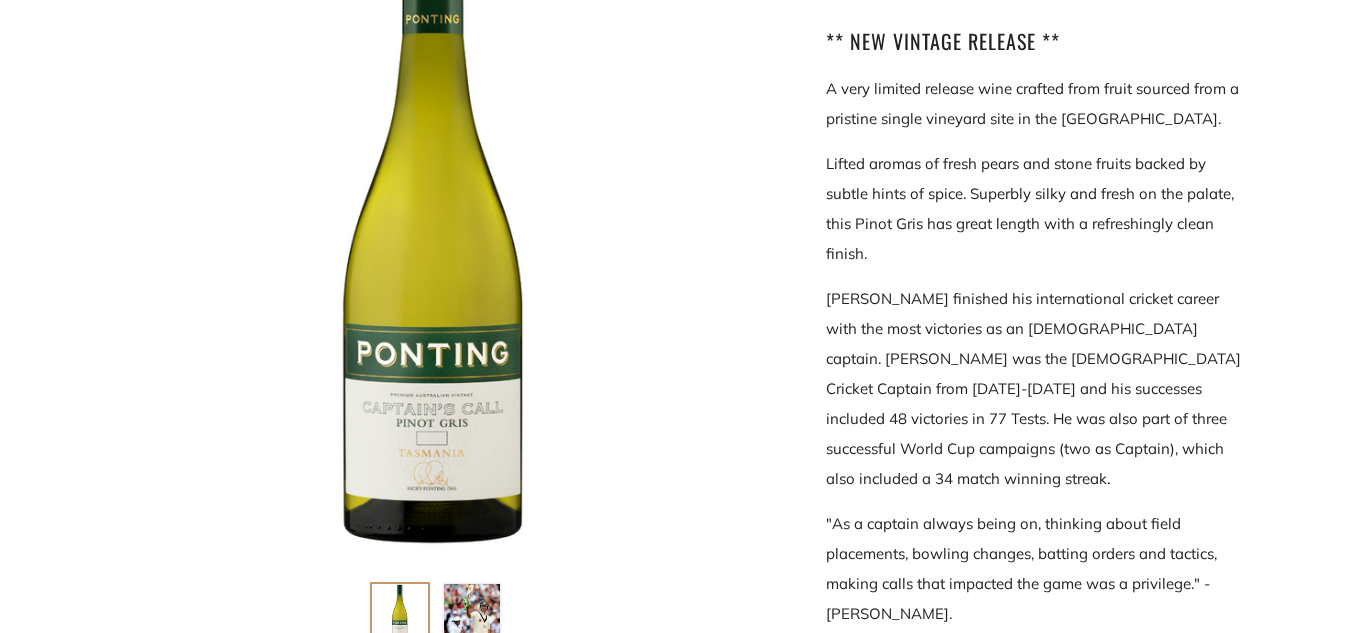 scroll, scrollTop: 444, scrollLeft: 0, axis: vertical 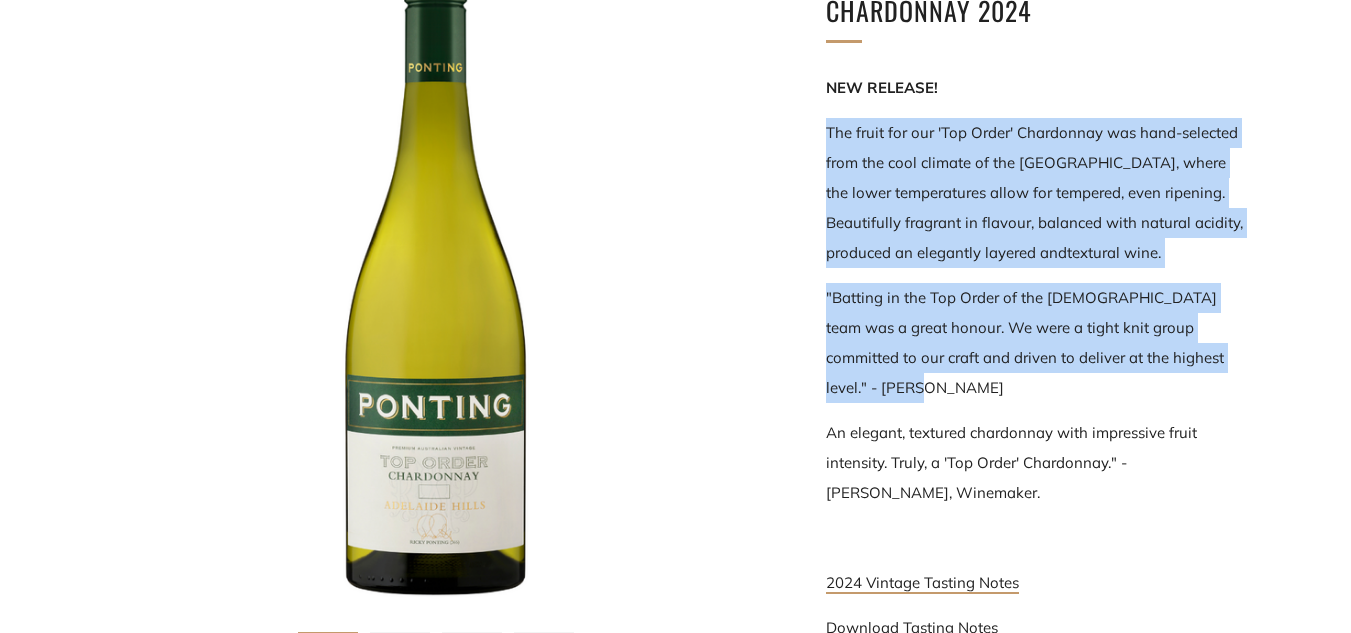 drag, startPoint x: 825, startPoint y: 131, endPoint x: 1227, endPoint y: 348, distance: 456.82928 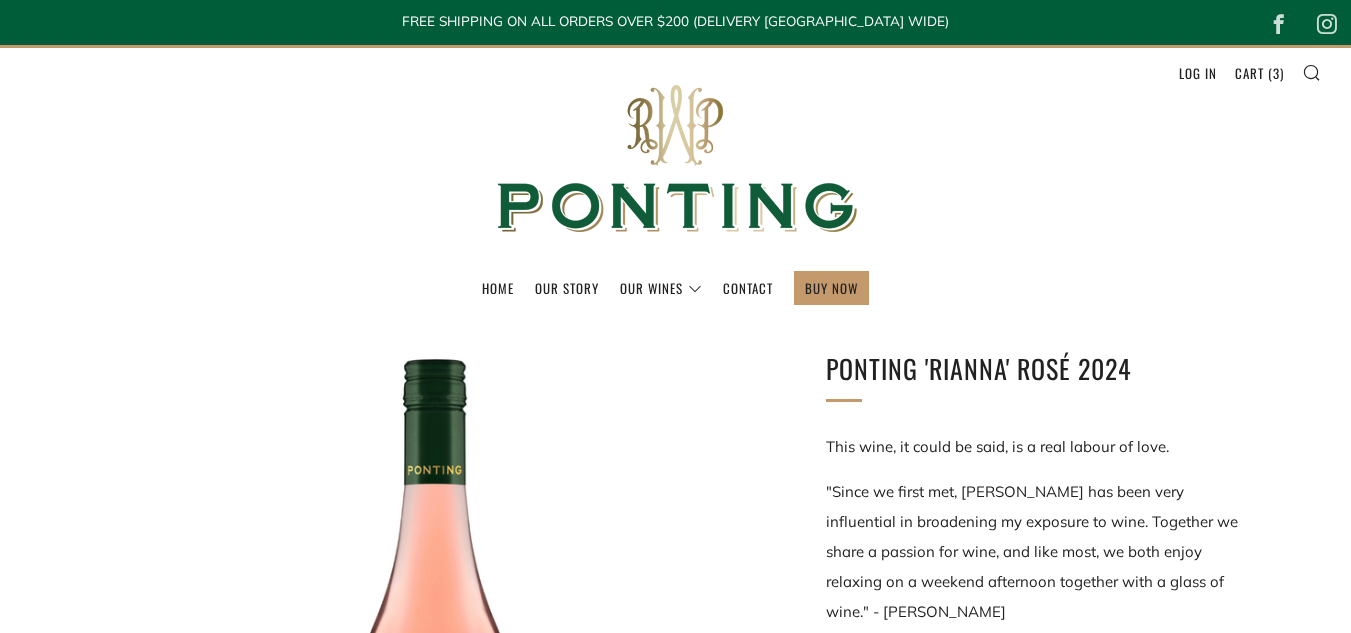 scroll, scrollTop: 0, scrollLeft: 0, axis: both 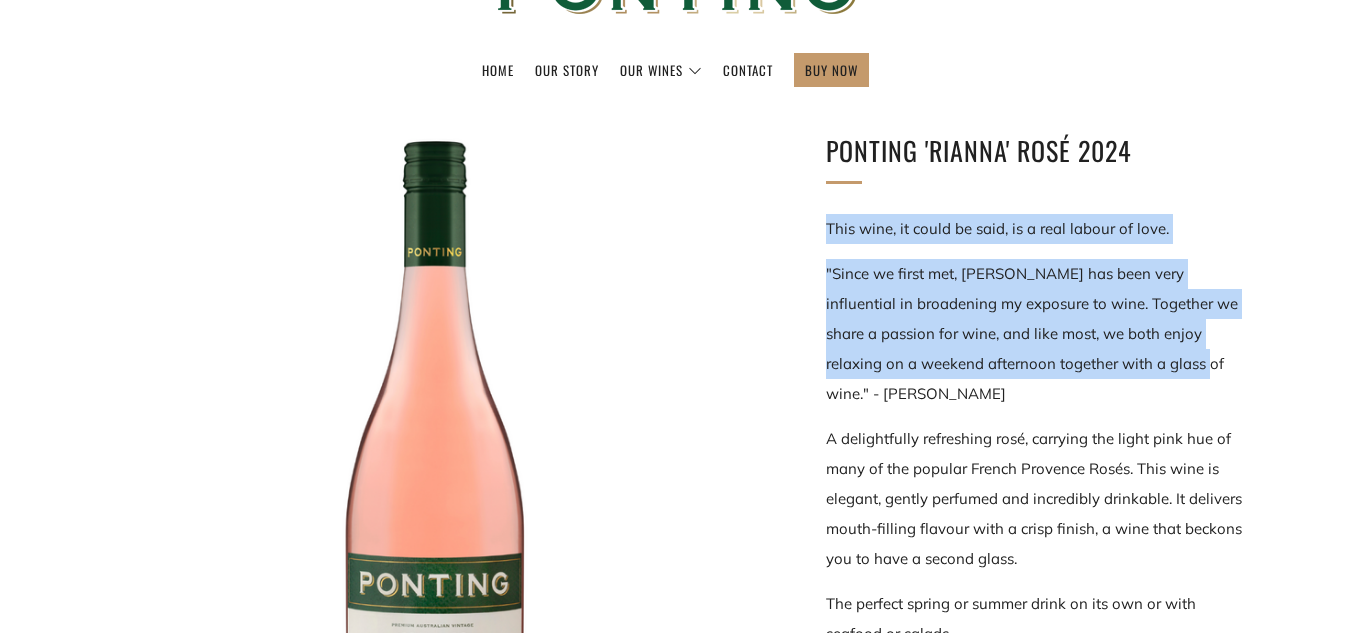 drag, startPoint x: 811, startPoint y: 222, endPoint x: 1162, endPoint y: 366, distance: 379.3903 